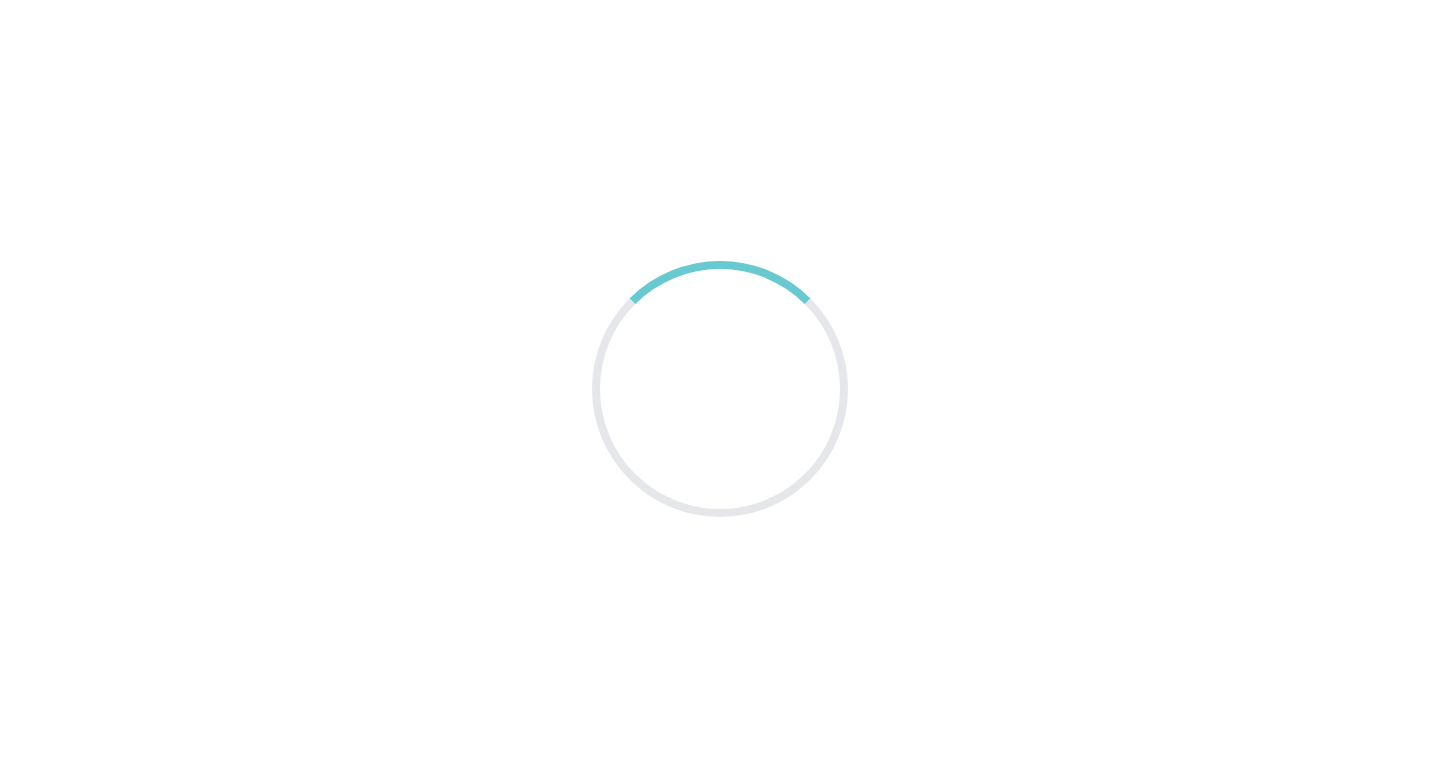 scroll, scrollTop: 0, scrollLeft: 0, axis: both 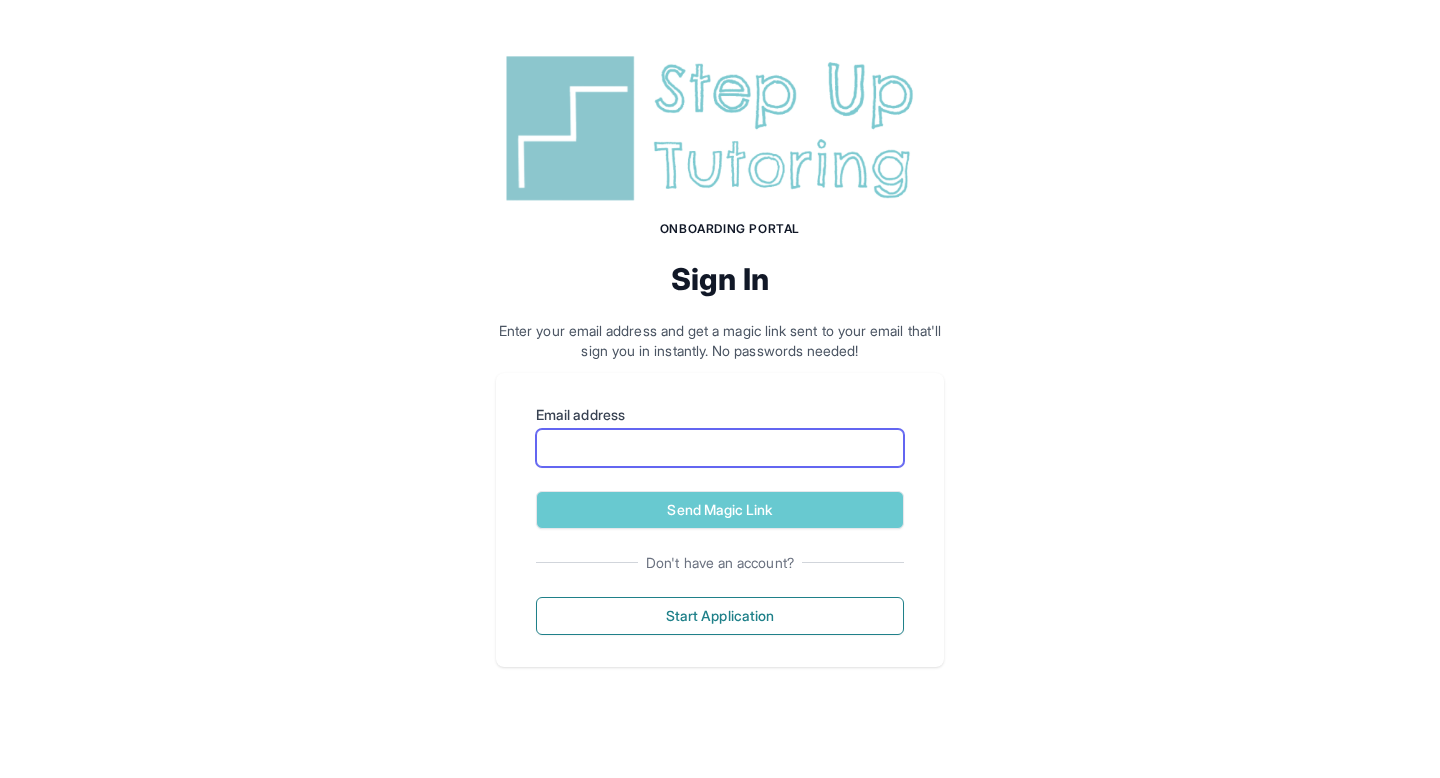 click on "Email address" at bounding box center [720, 448] 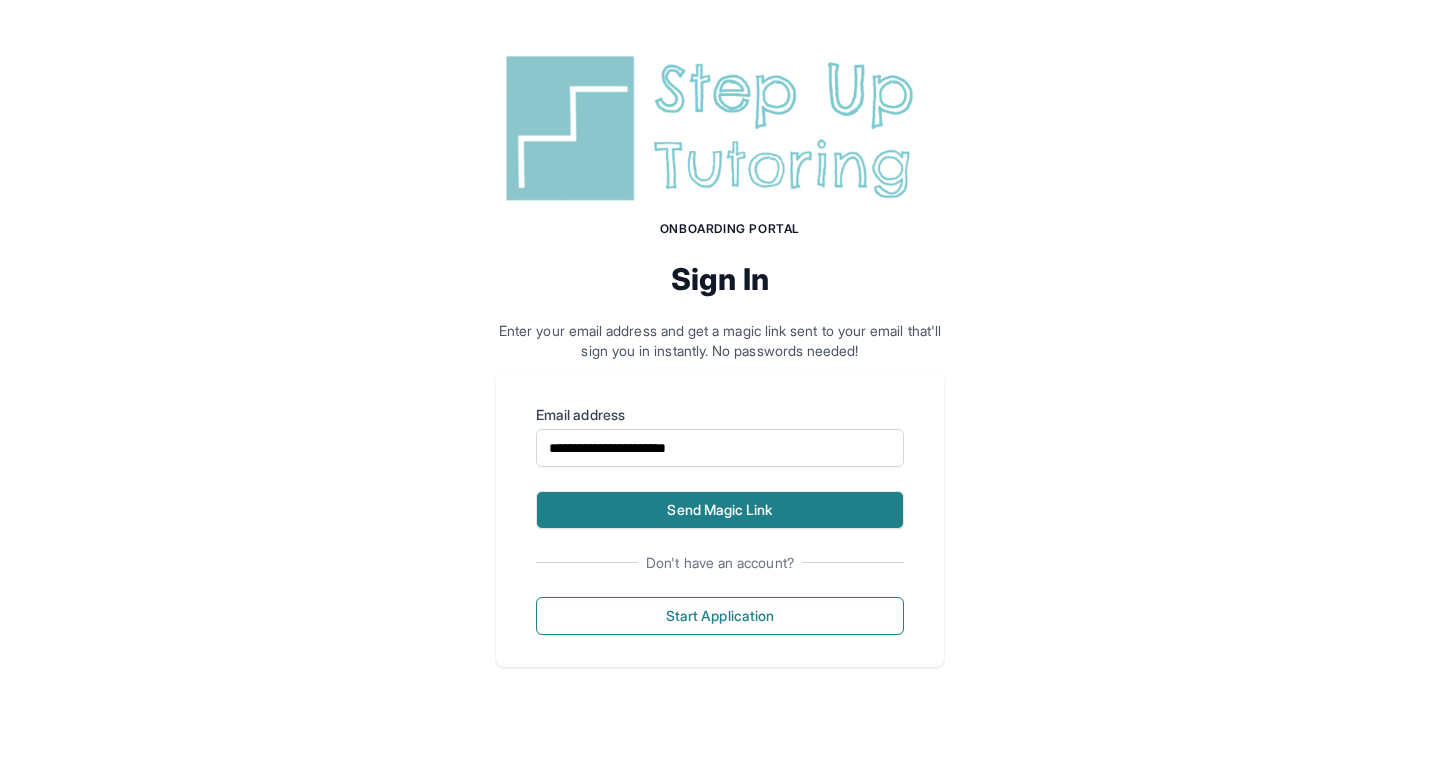 click on "Send Magic Link" at bounding box center (720, 510) 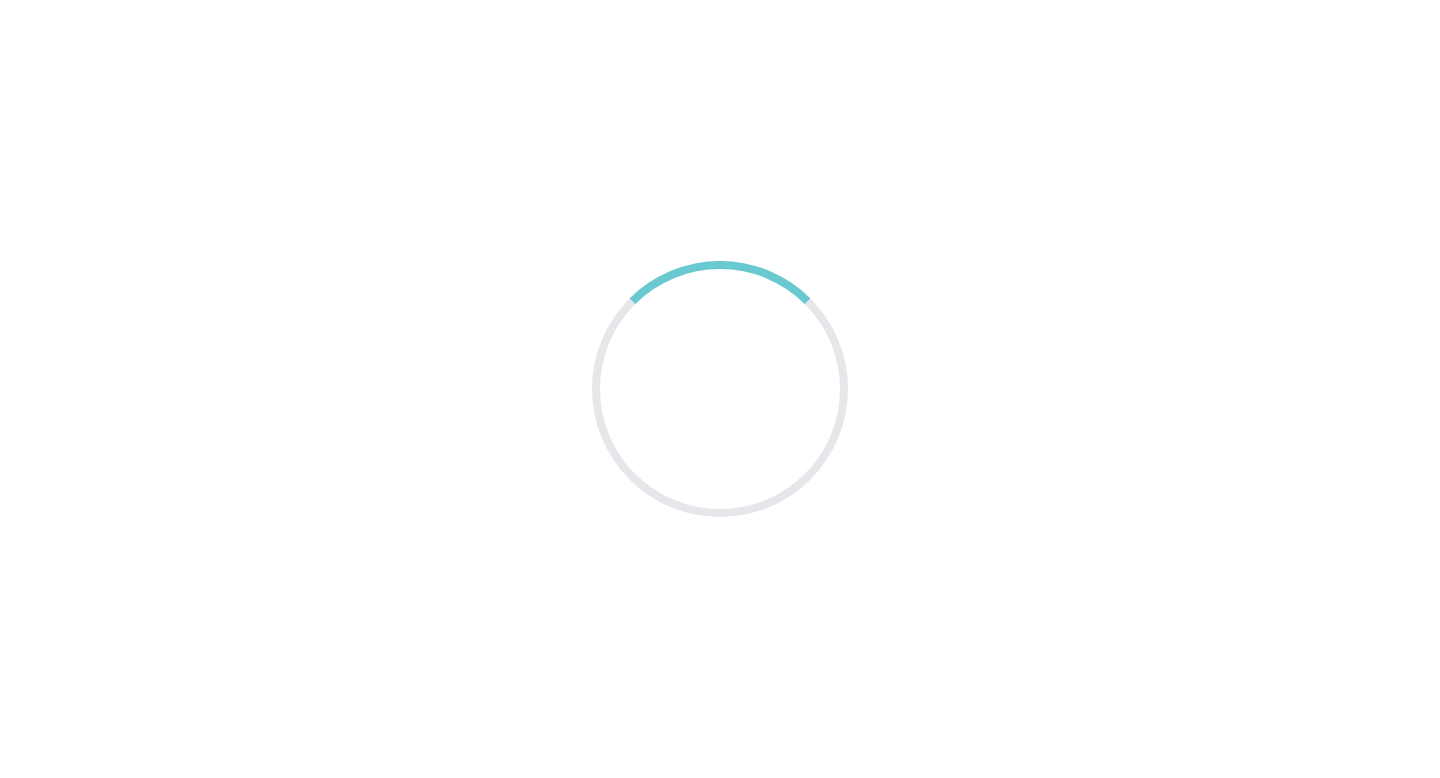 scroll, scrollTop: 0, scrollLeft: 0, axis: both 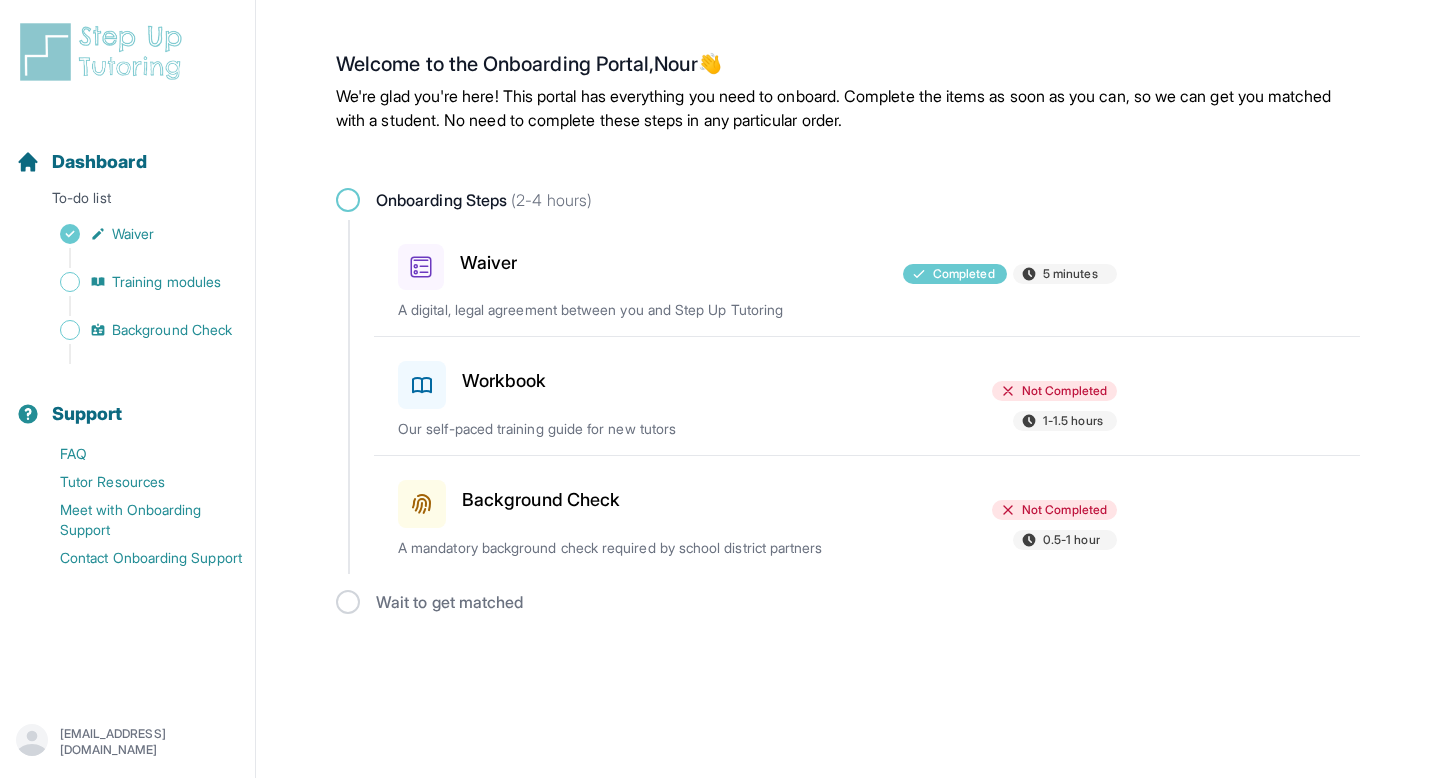 click on "Workbook" at bounding box center [504, 381] 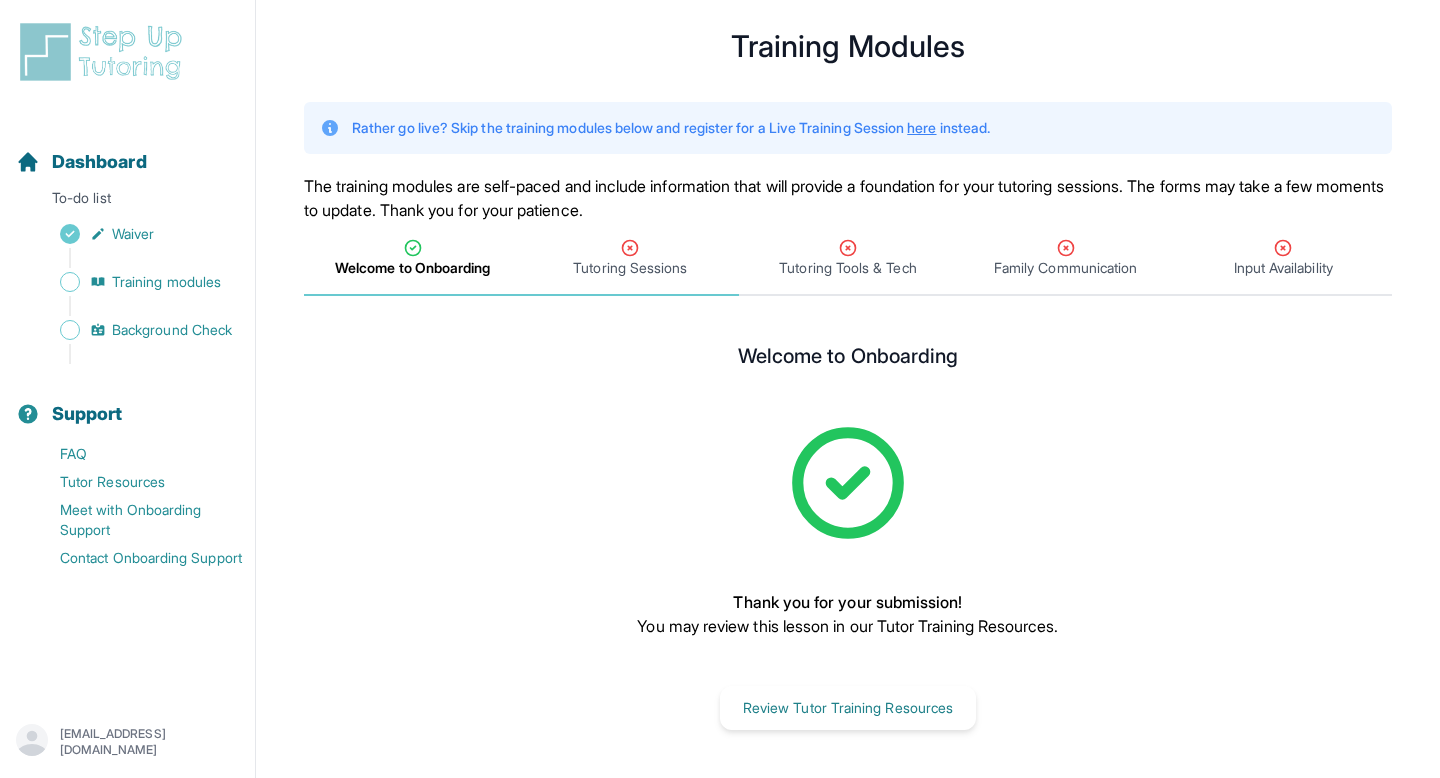 click on "Tutoring Sessions" at bounding box center [630, 268] 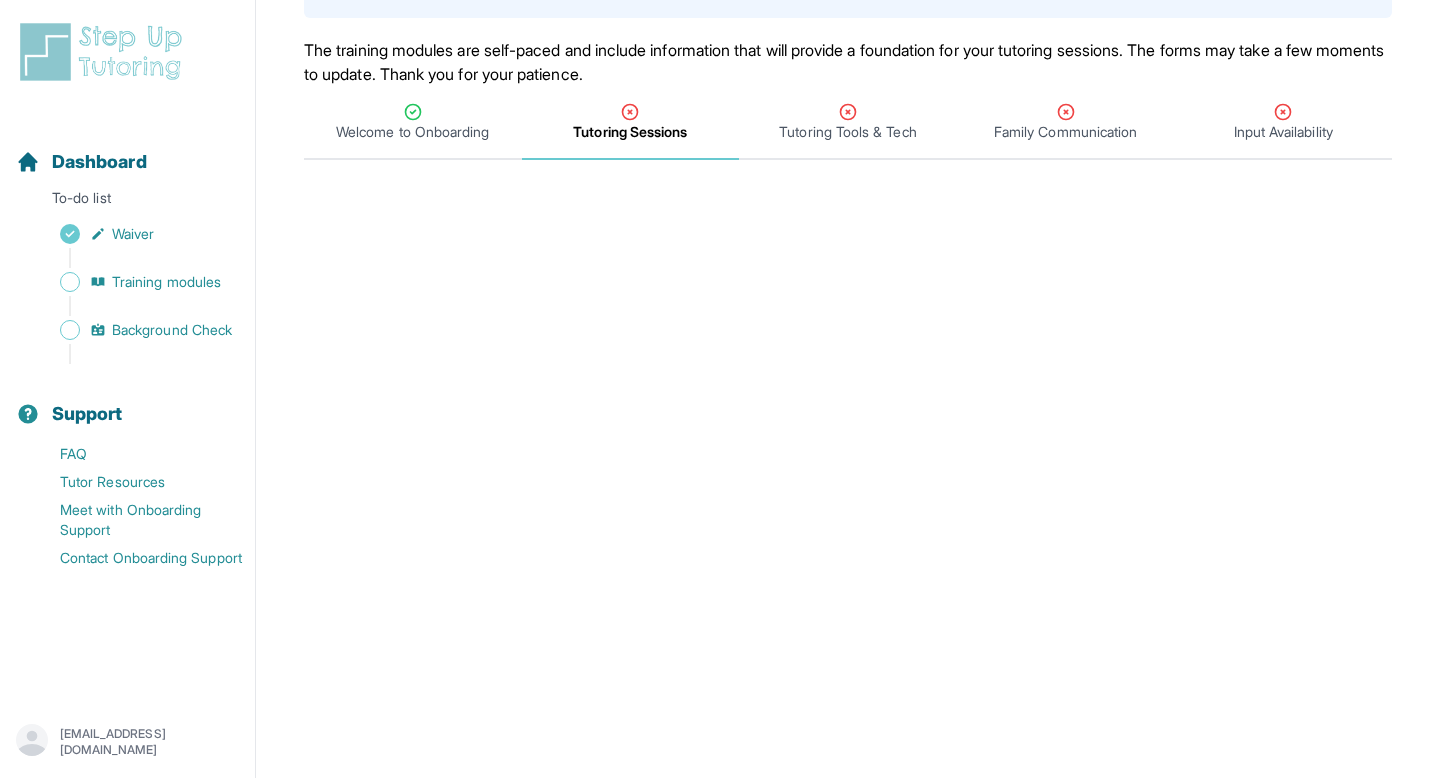 scroll, scrollTop: 165, scrollLeft: 0, axis: vertical 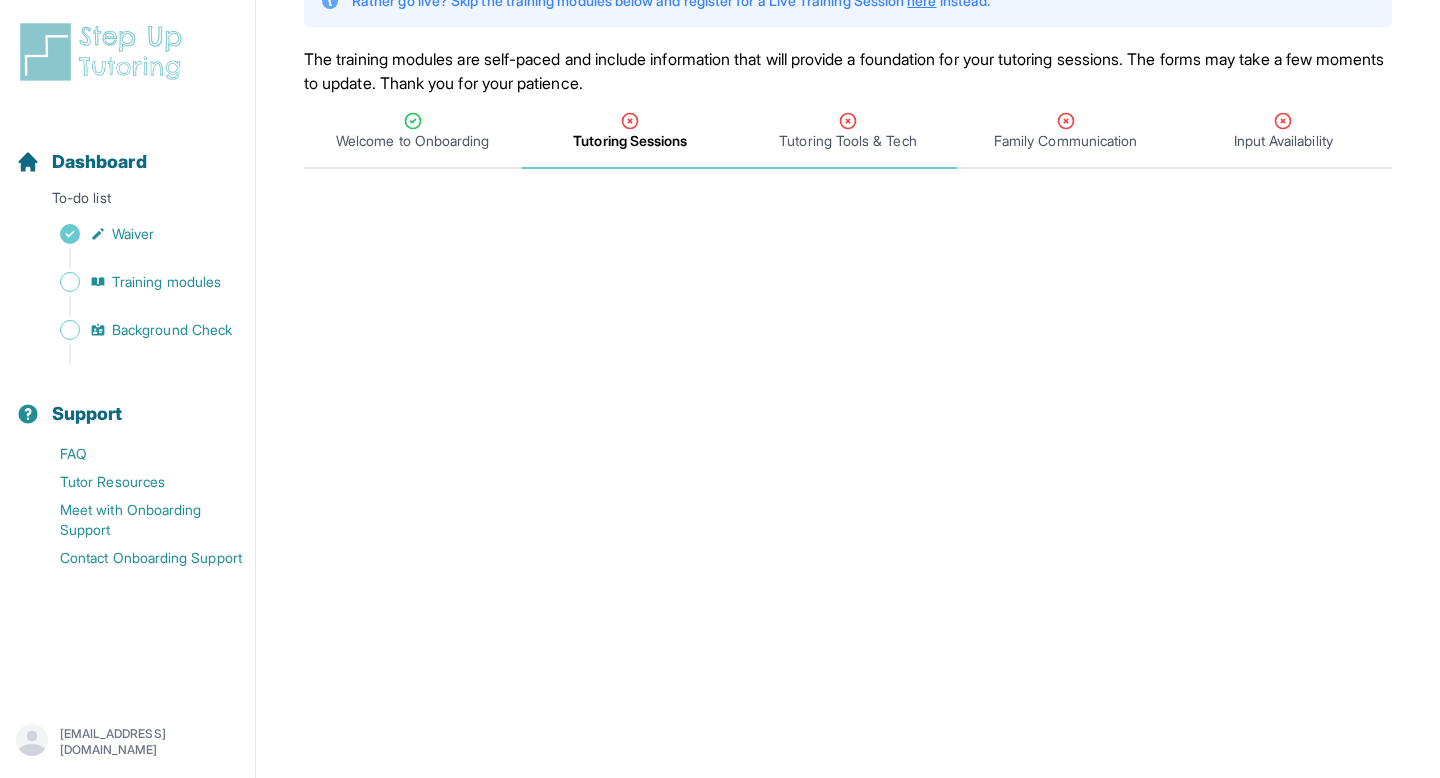 click on "Tutoring Tools & Tech" at bounding box center [848, 131] 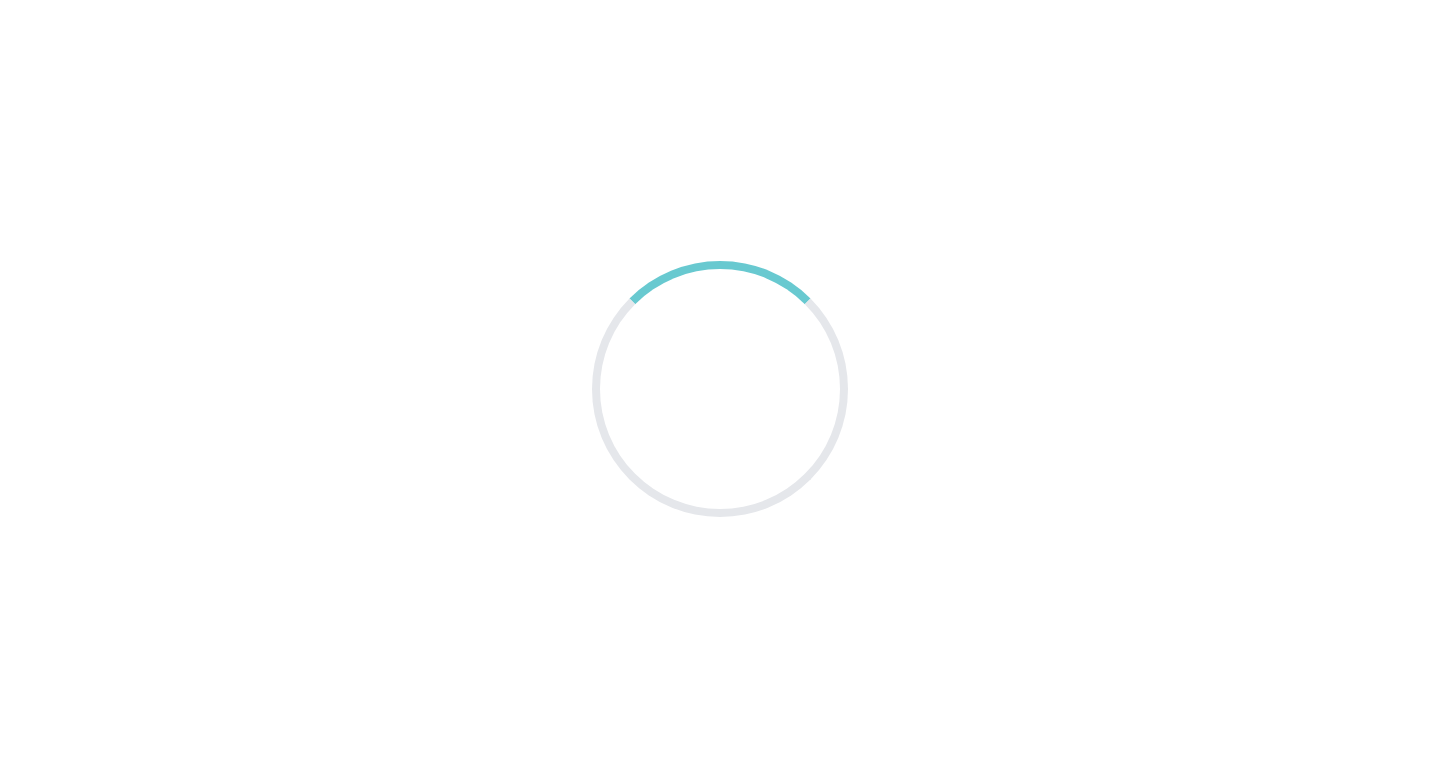 scroll, scrollTop: 0, scrollLeft: 0, axis: both 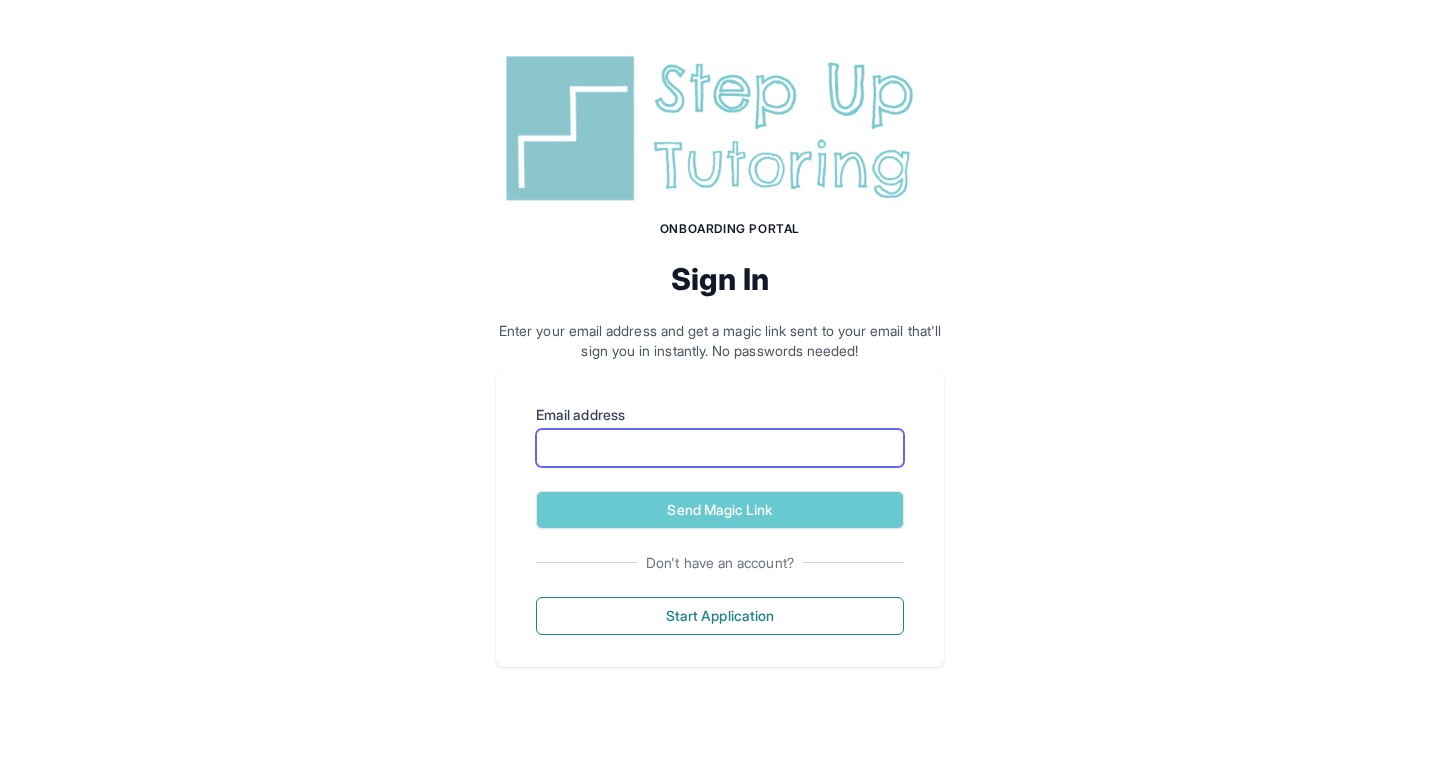 click on "Email address" at bounding box center [720, 448] 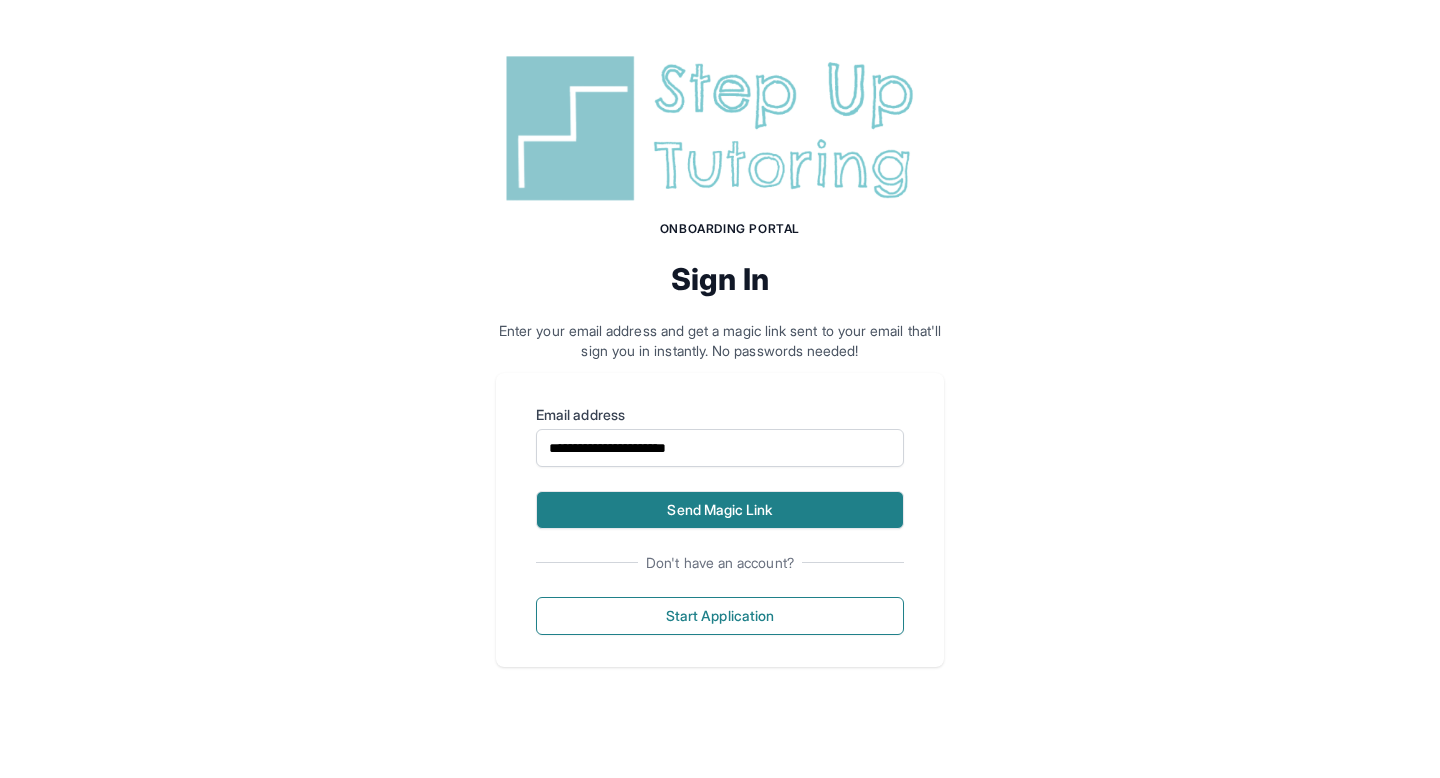 click on "Send Magic Link" at bounding box center [720, 510] 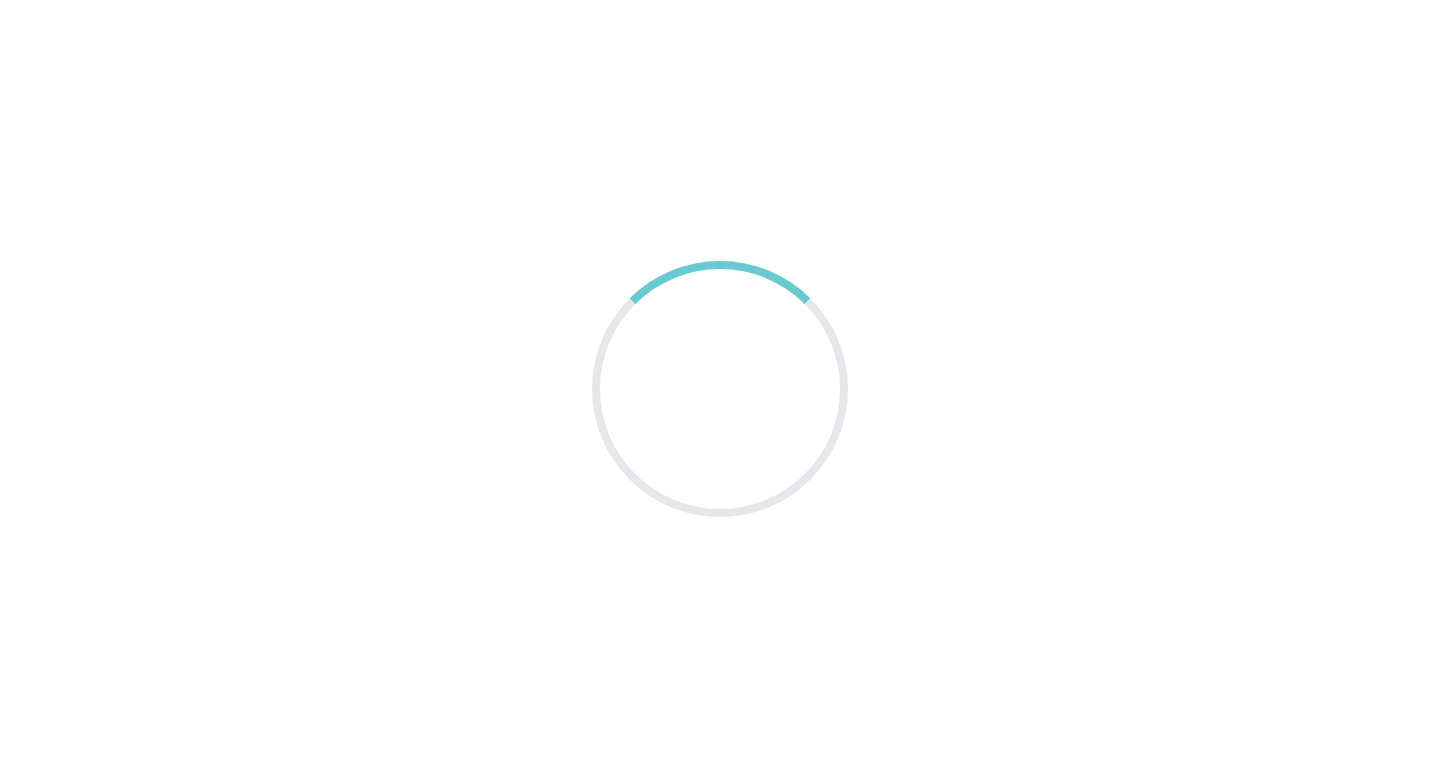 scroll, scrollTop: 0, scrollLeft: 0, axis: both 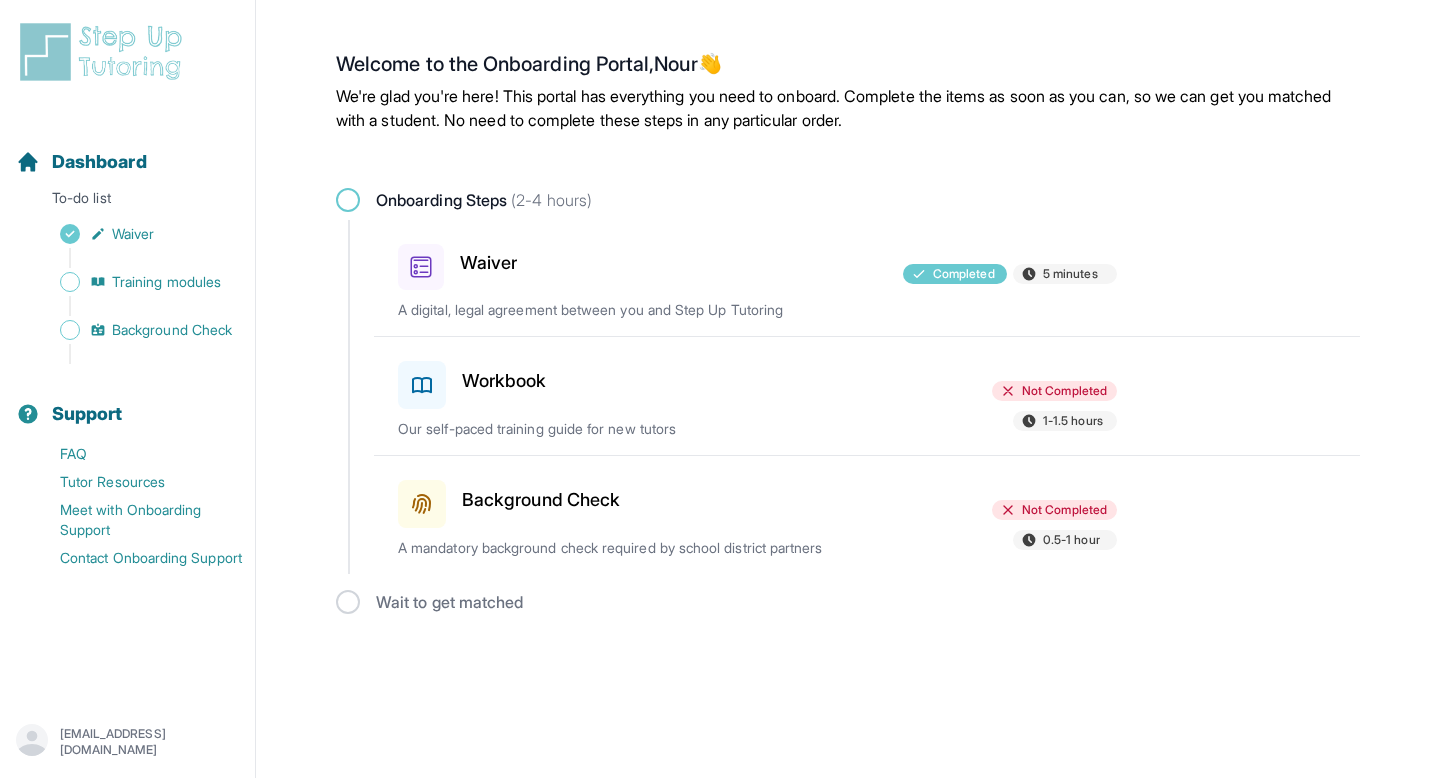 click on "Workbook" at bounding box center (504, 381) 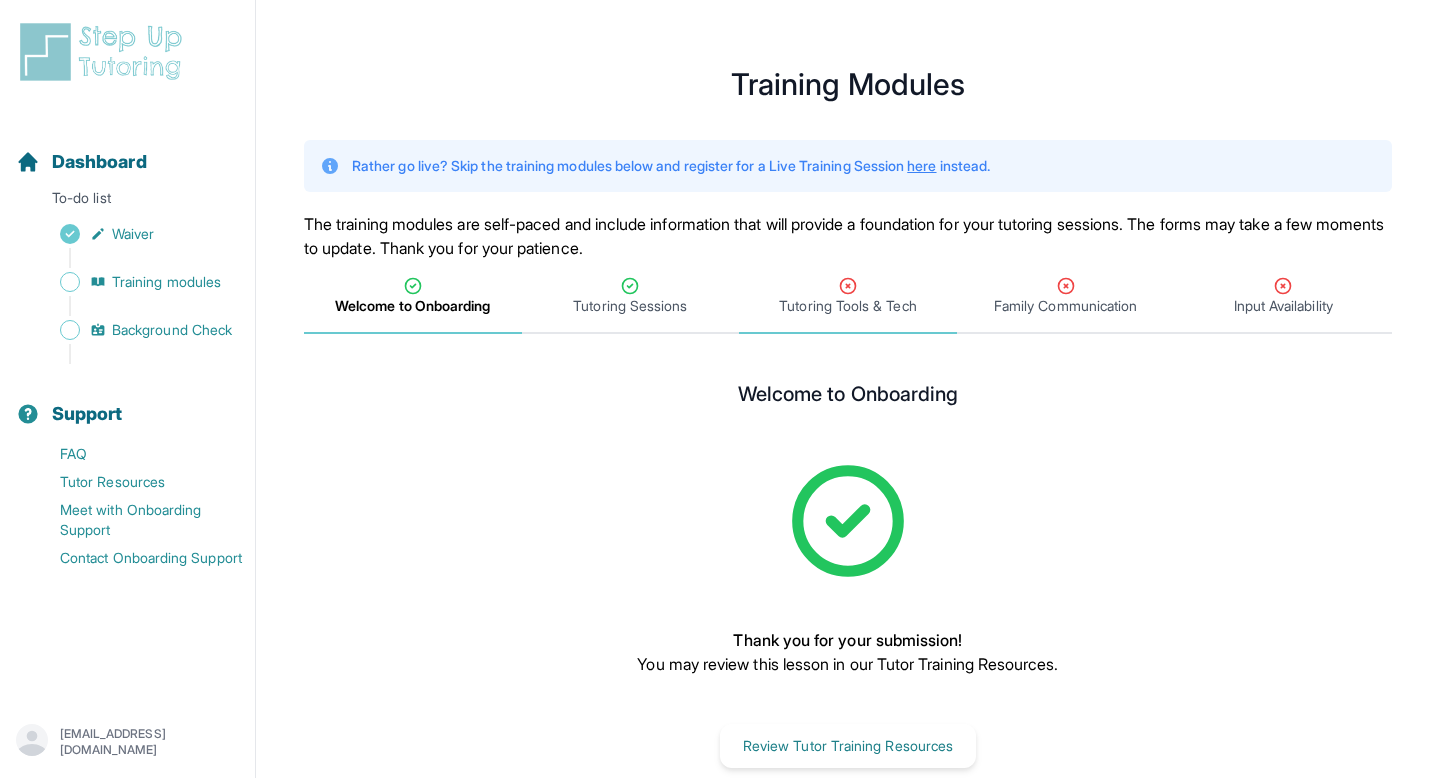 click on "Tutoring Tools & Tech" at bounding box center (848, 296) 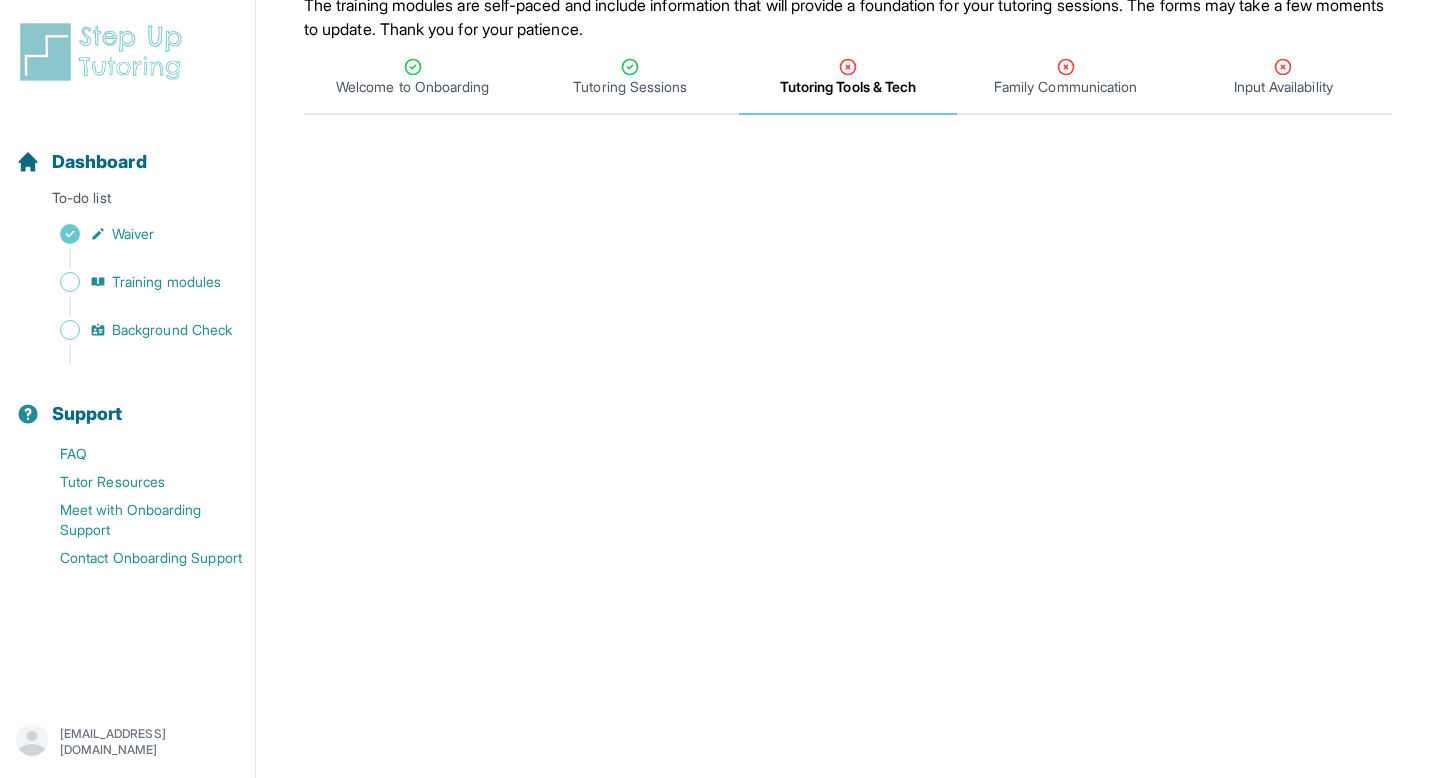 scroll, scrollTop: 220, scrollLeft: 0, axis: vertical 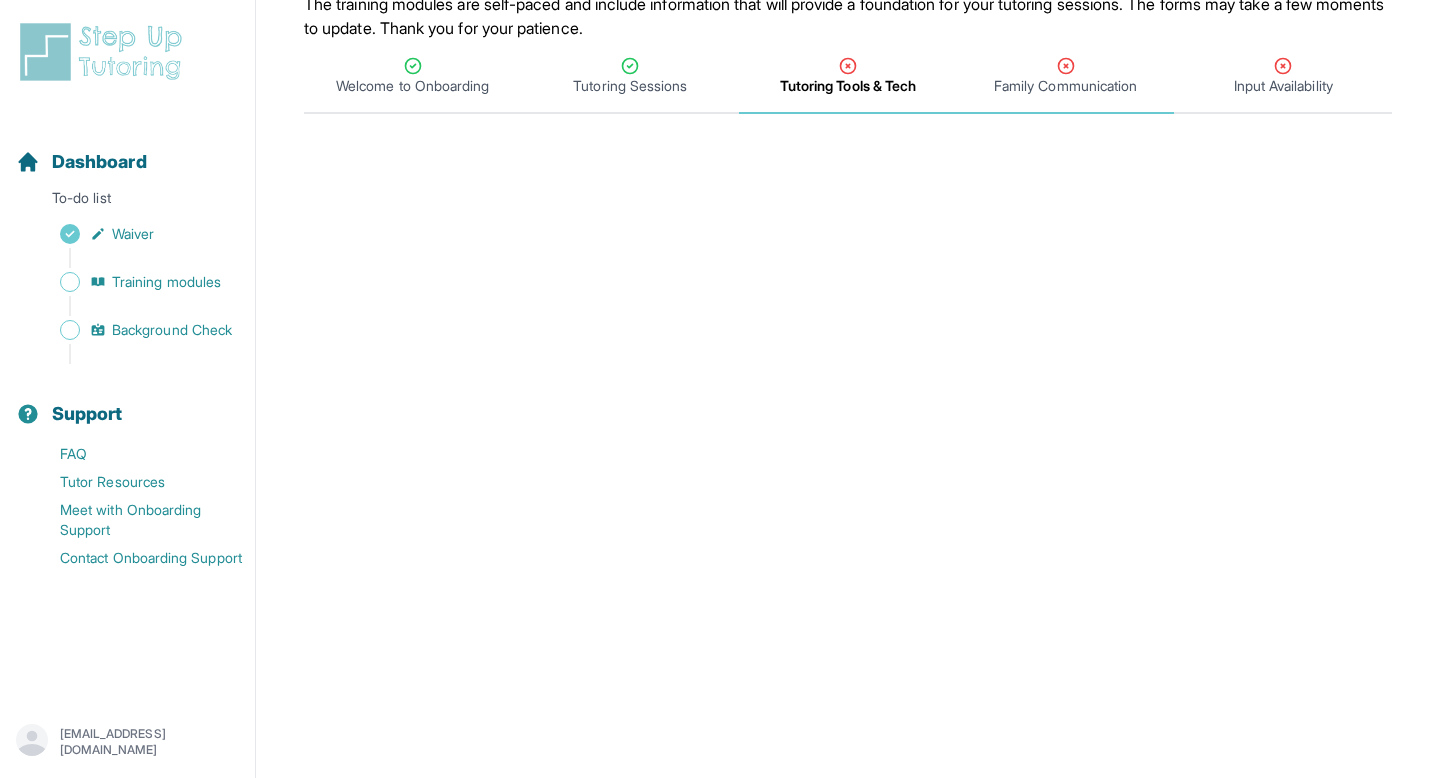 click on "Family Communication" at bounding box center [1066, 76] 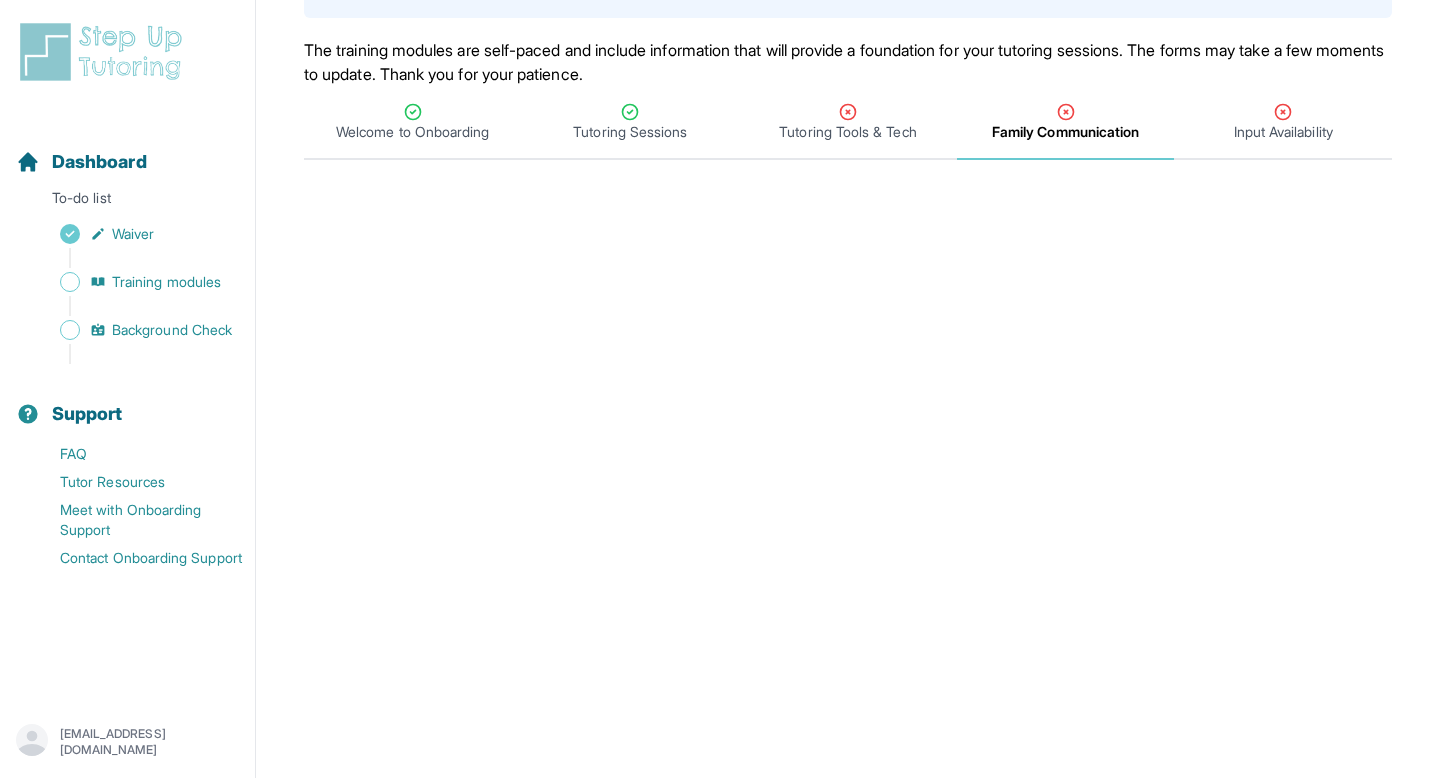 scroll, scrollTop: 0, scrollLeft: 0, axis: both 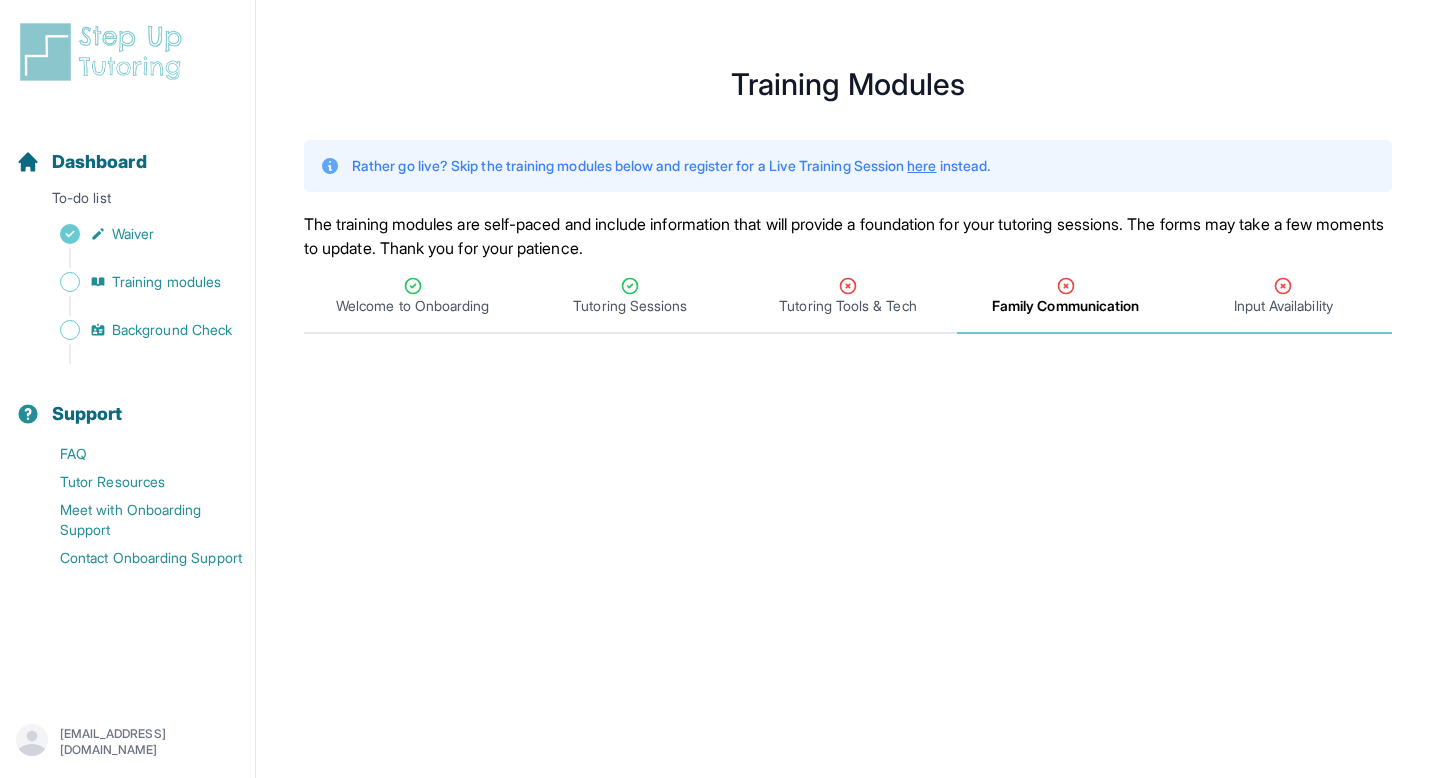 click on "Input Availability" at bounding box center (1283, 306) 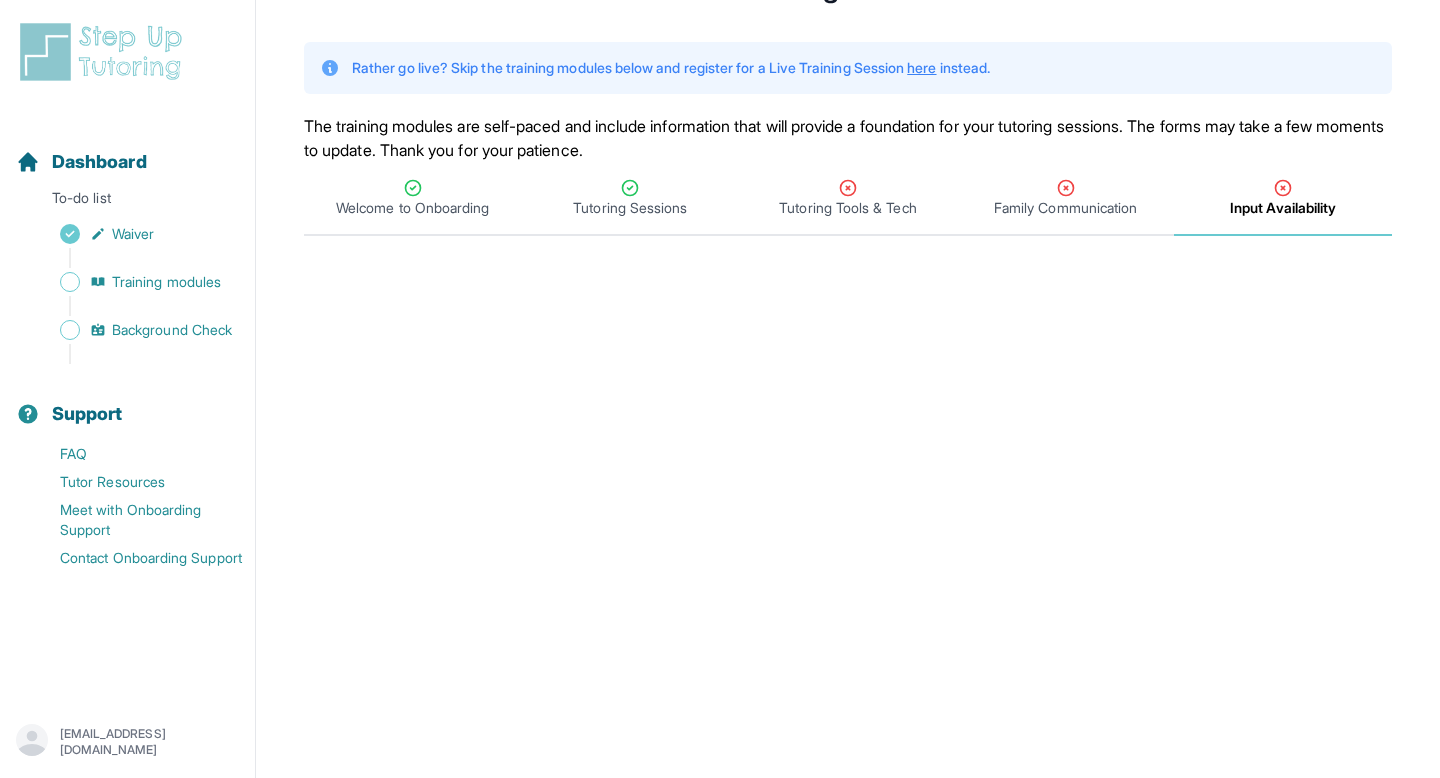 scroll, scrollTop: 0, scrollLeft: 0, axis: both 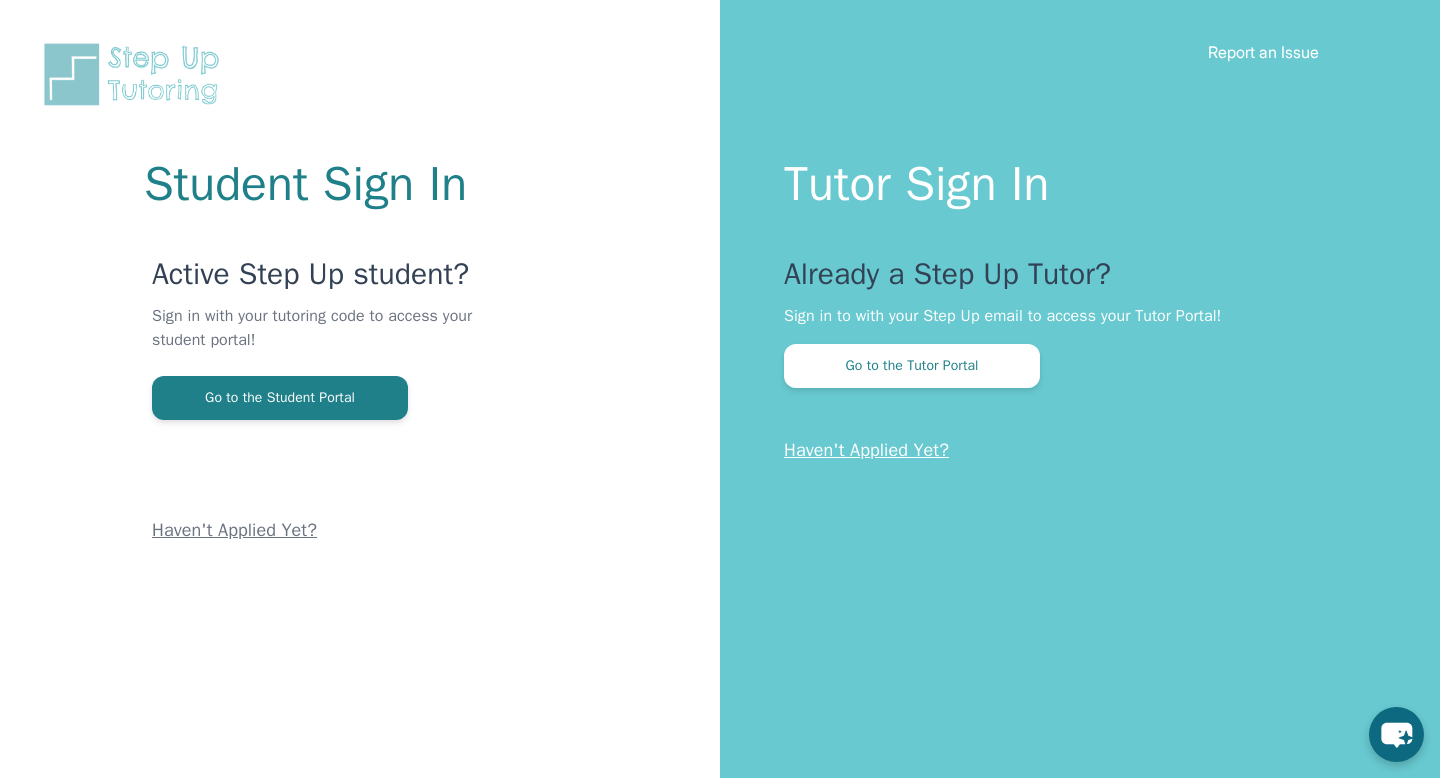 click on "Tutor Sign In" at bounding box center (1072, 180) 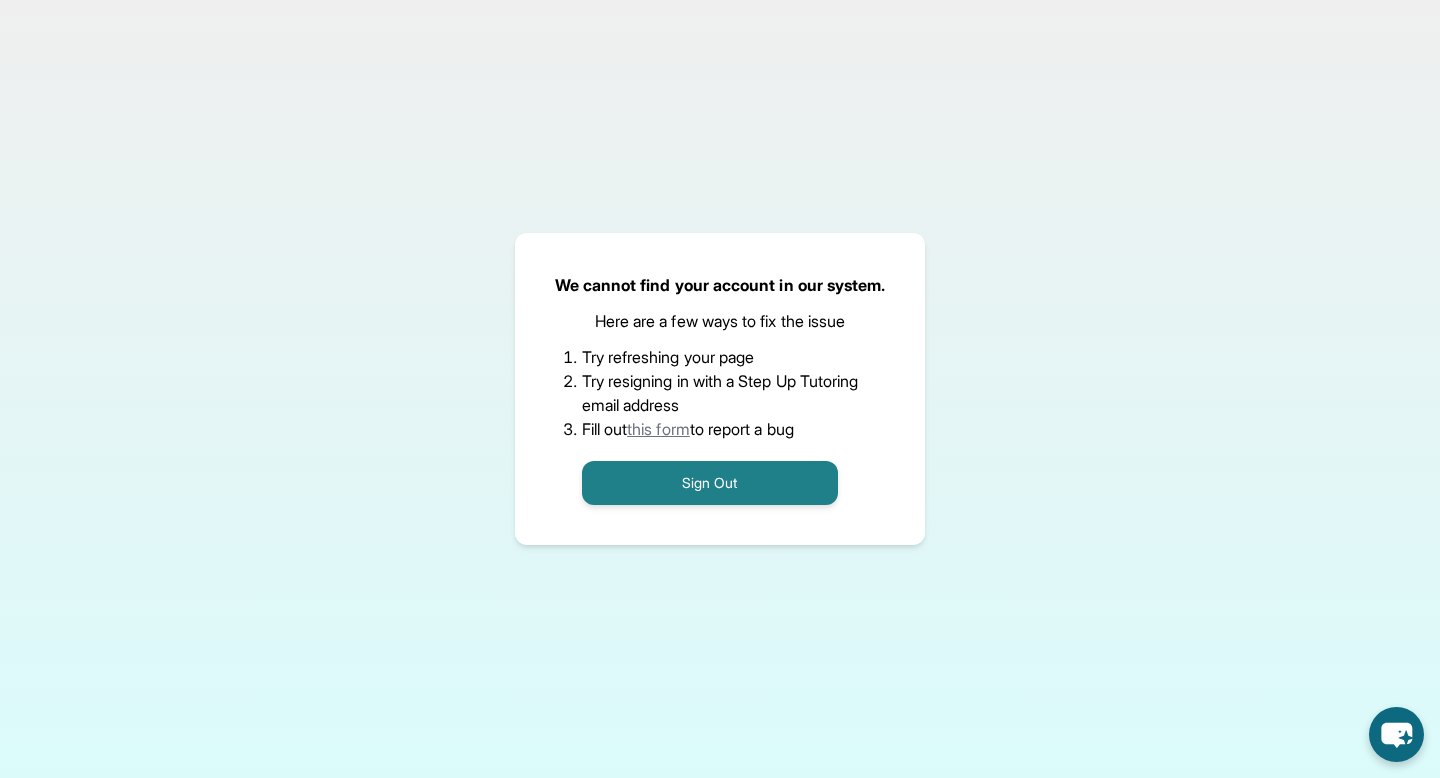scroll, scrollTop: 0, scrollLeft: 0, axis: both 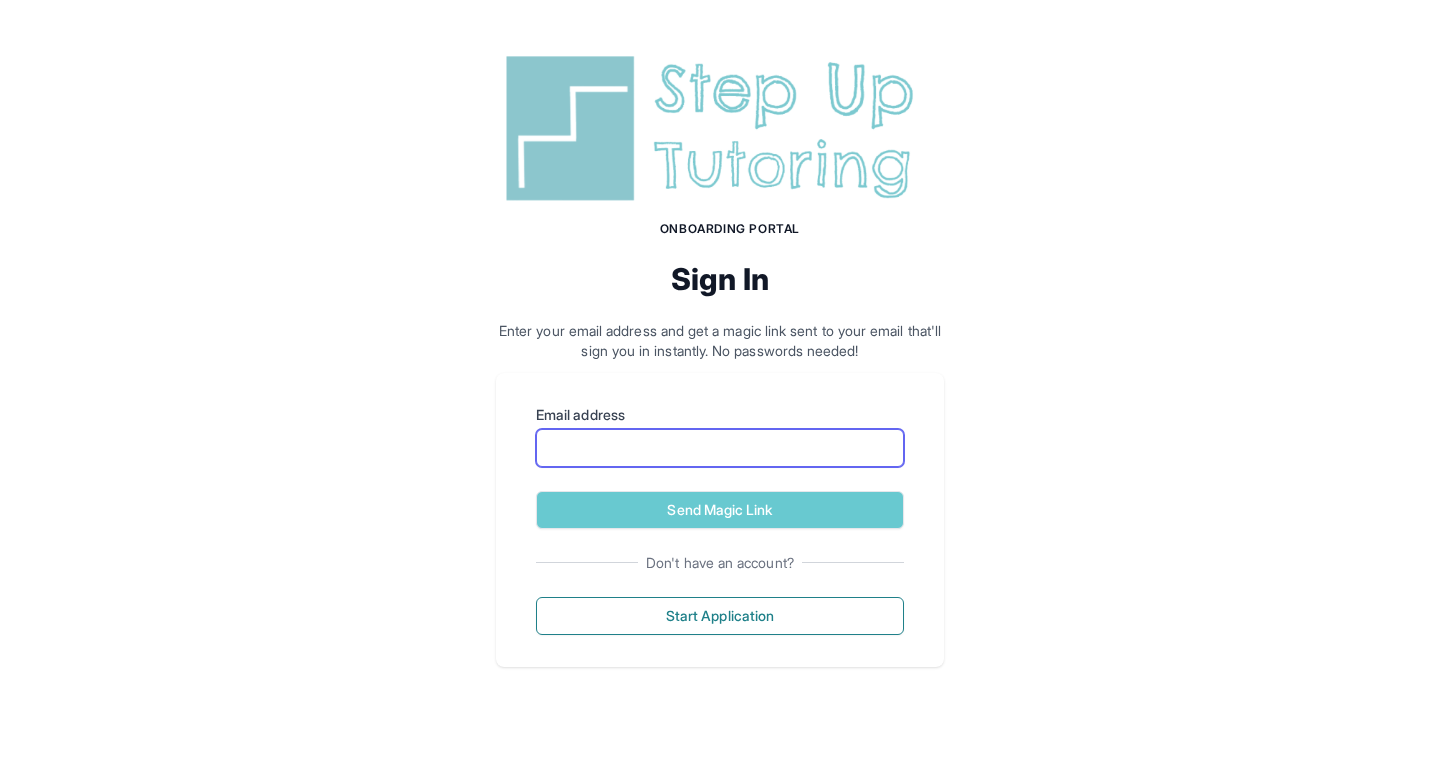 click on "Email address" at bounding box center (720, 448) 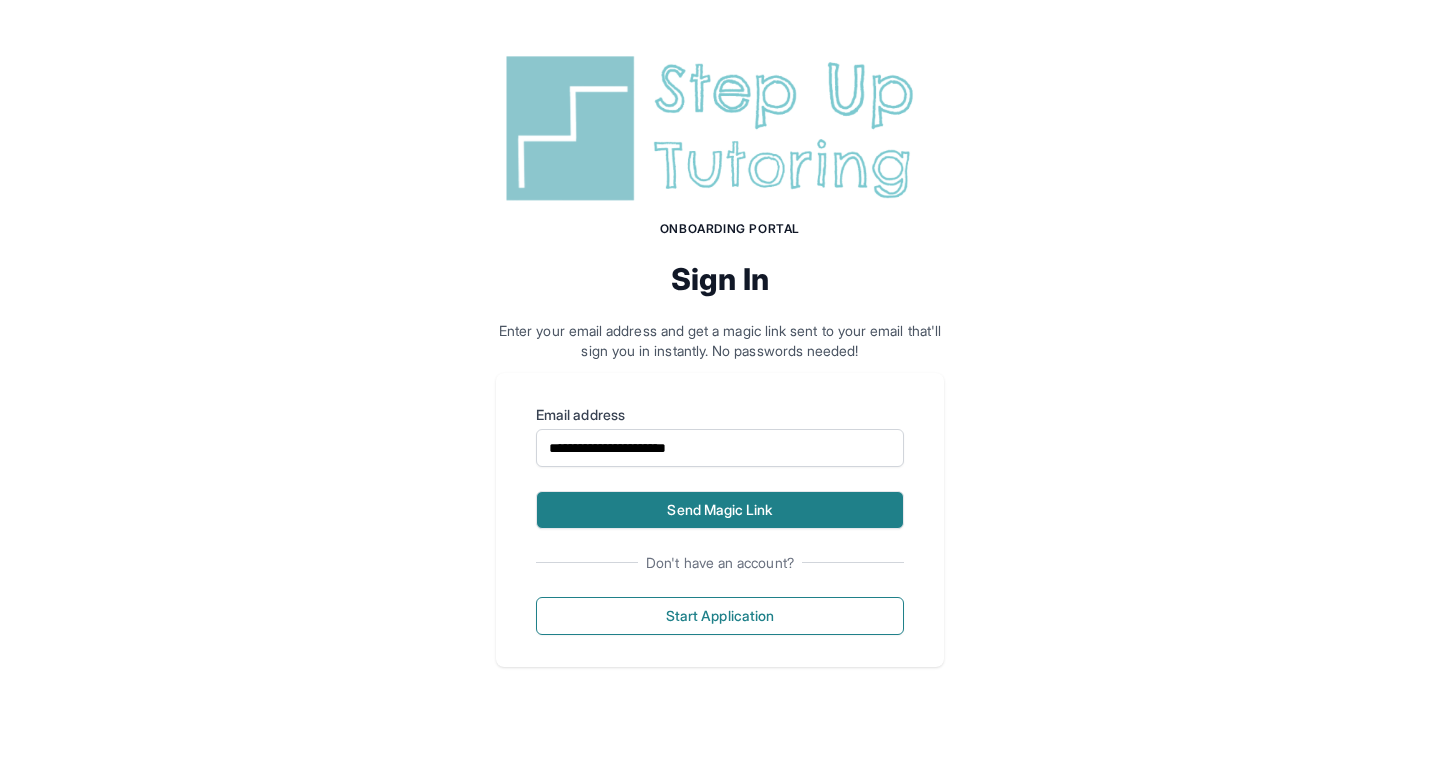click on "Send Magic Link" at bounding box center (720, 510) 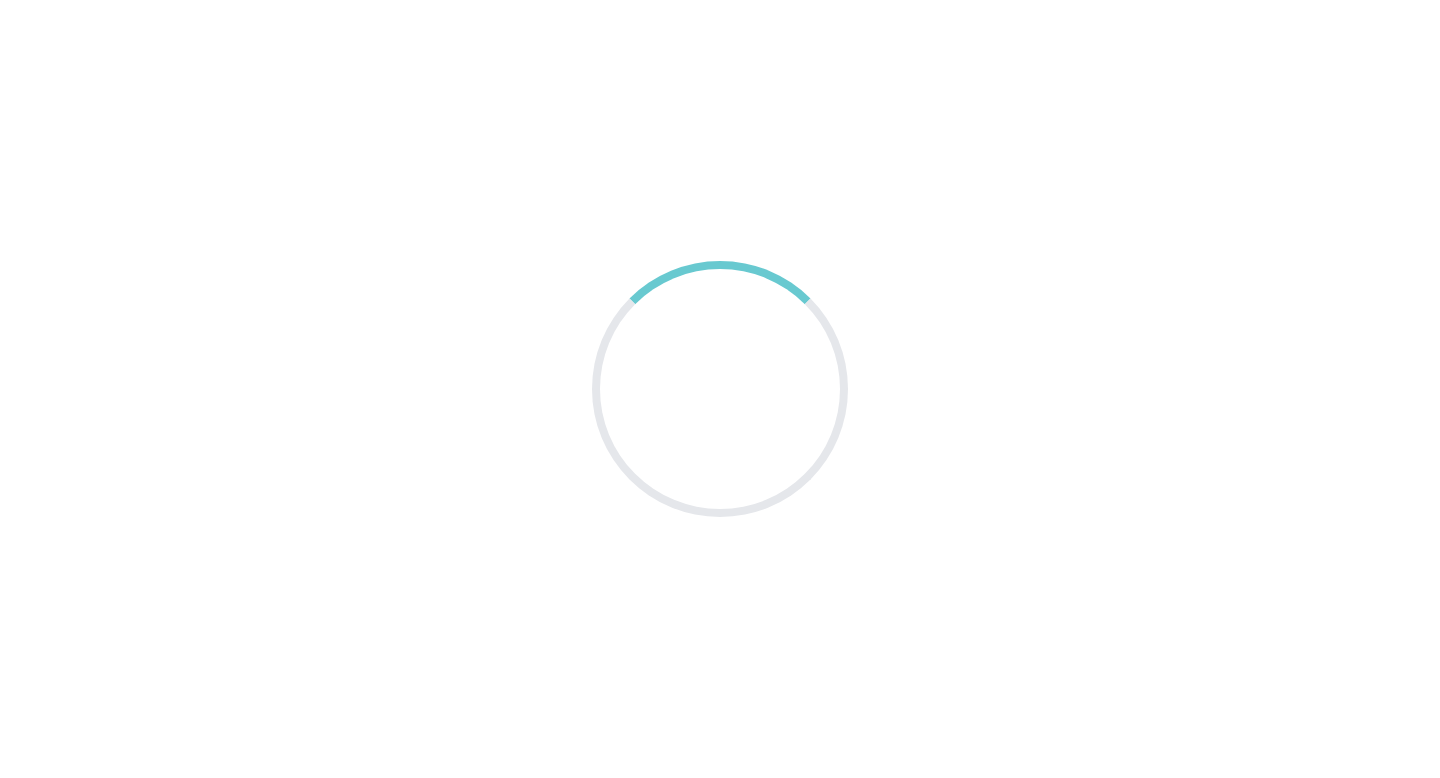 scroll, scrollTop: 0, scrollLeft: 0, axis: both 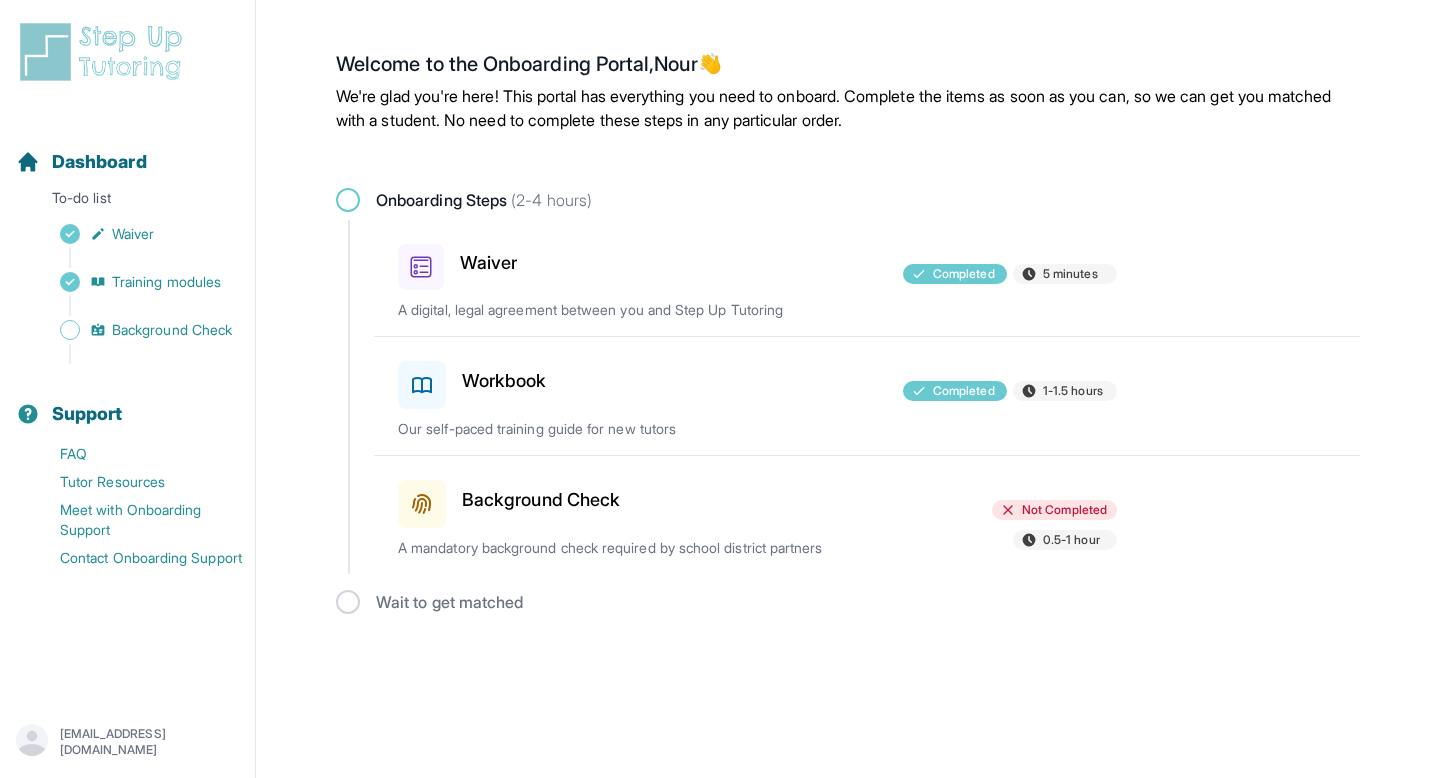 click on "Background Check" at bounding box center [541, 500] 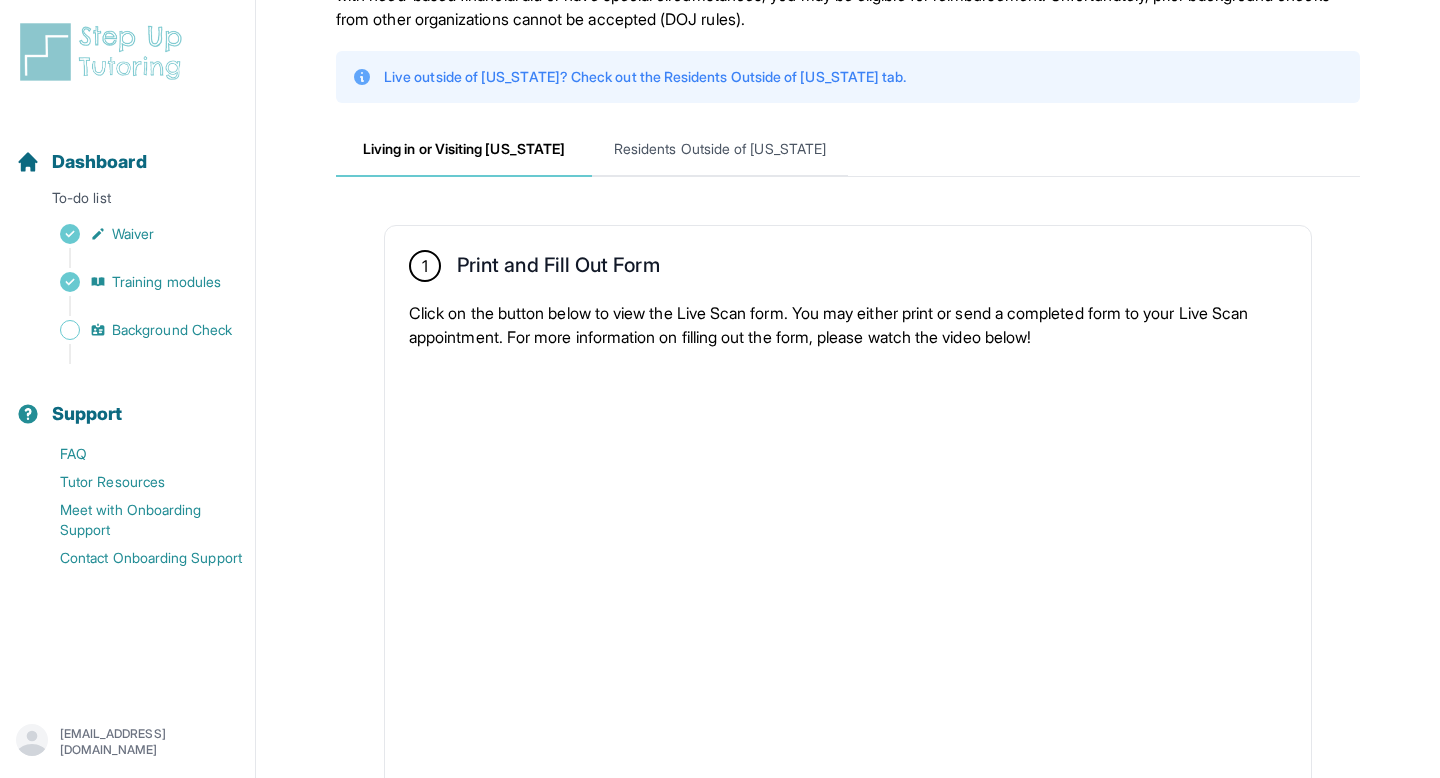 scroll, scrollTop: 0, scrollLeft: 0, axis: both 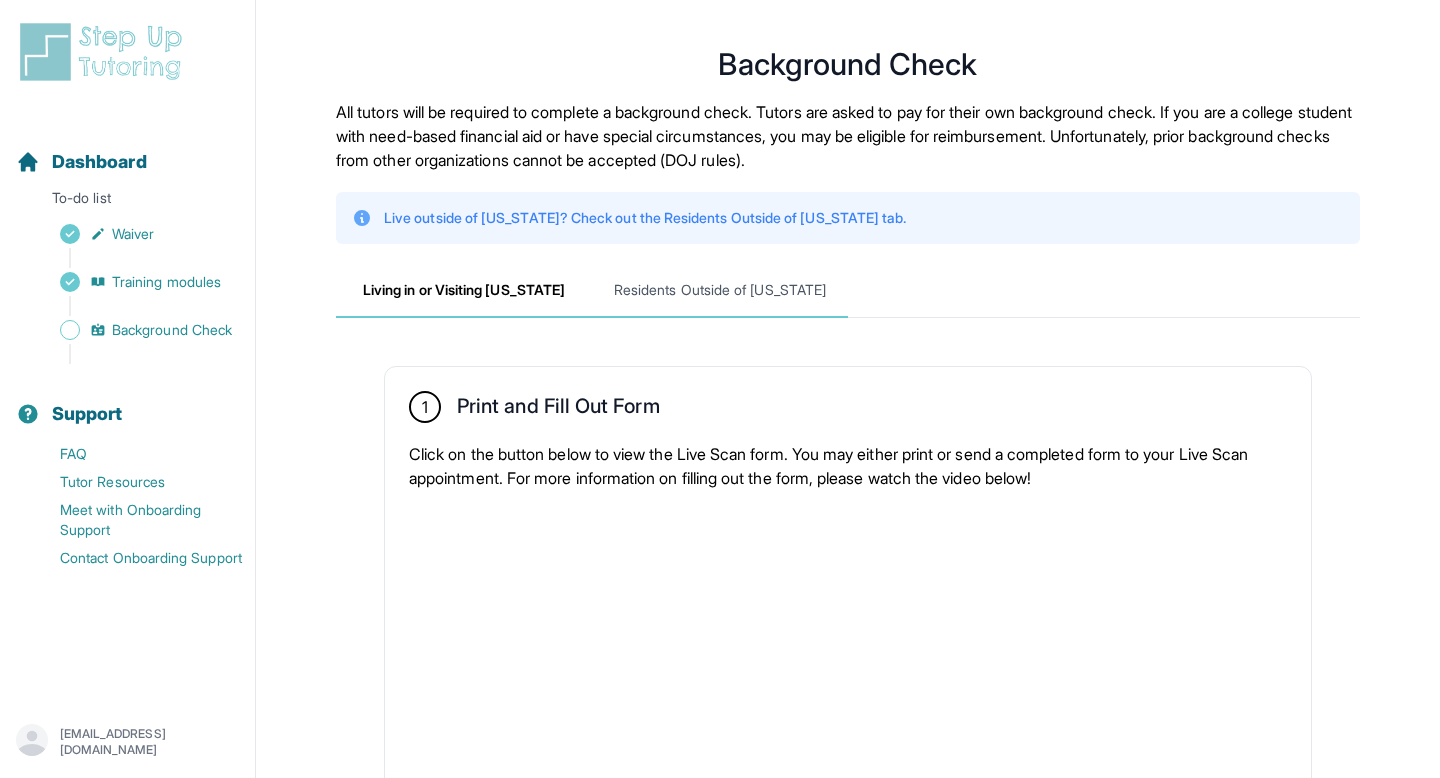 click on "Residents Outside of [US_STATE]" at bounding box center [720, 291] 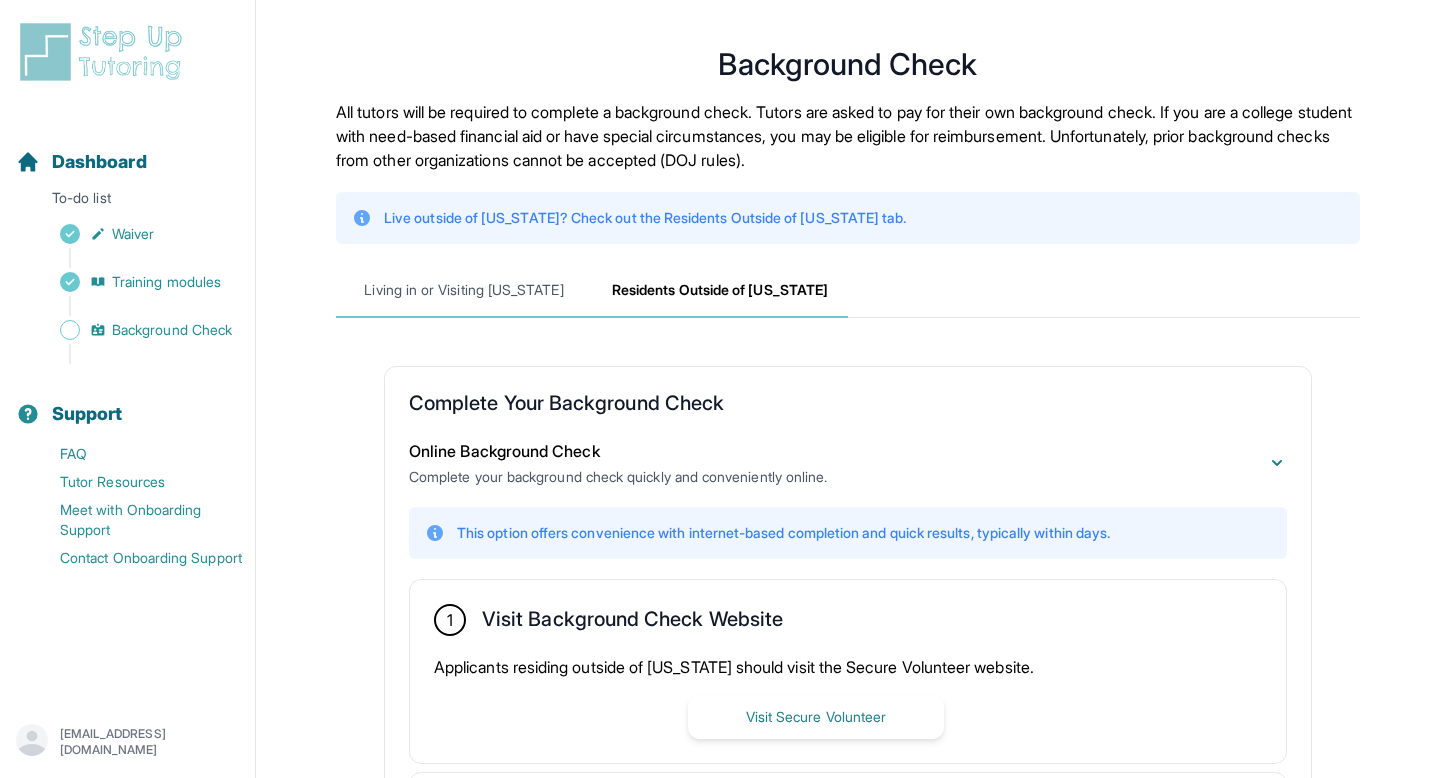click on "Living in or Visiting [US_STATE]" at bounding box center [464, 291] 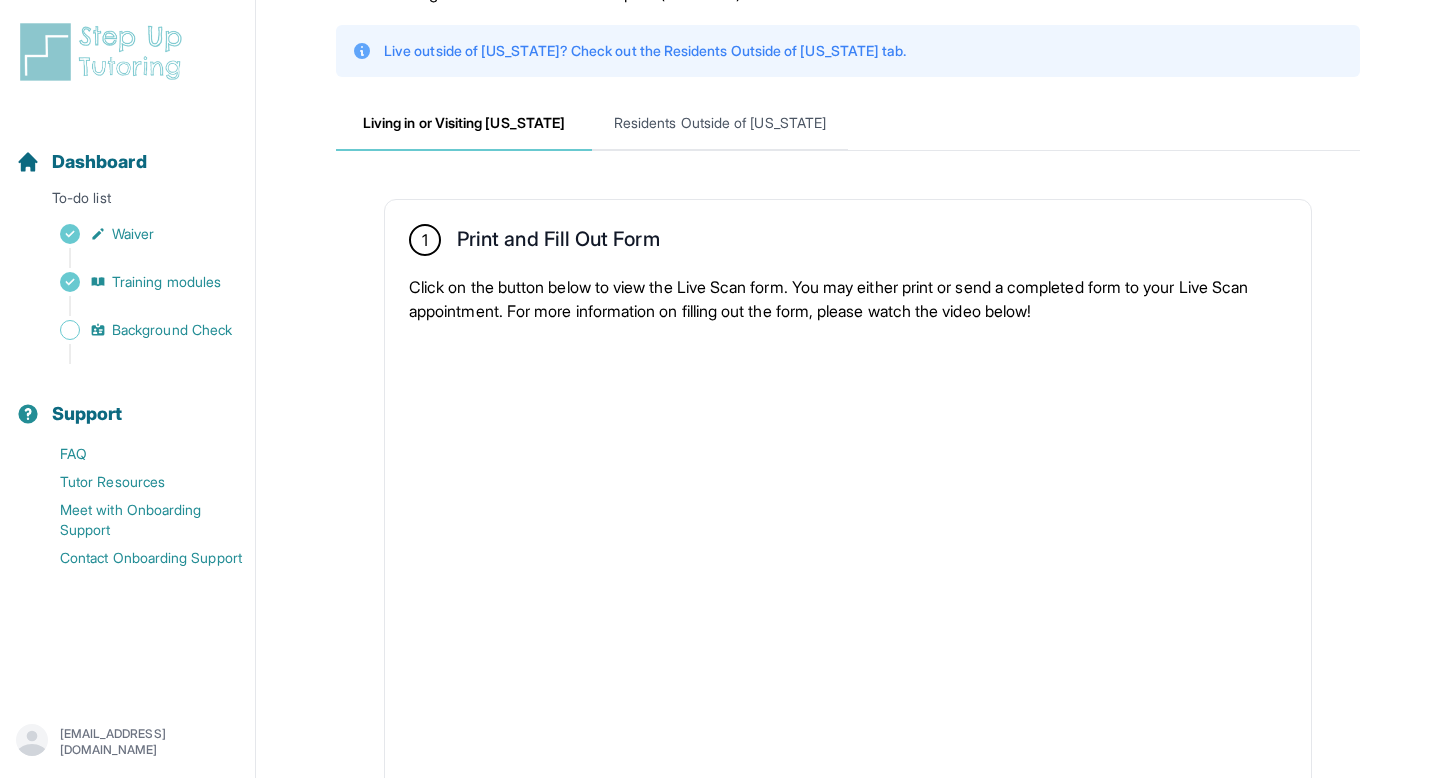 scroll, scrollTop: 169, scrollLeft: 0, axis: vertical 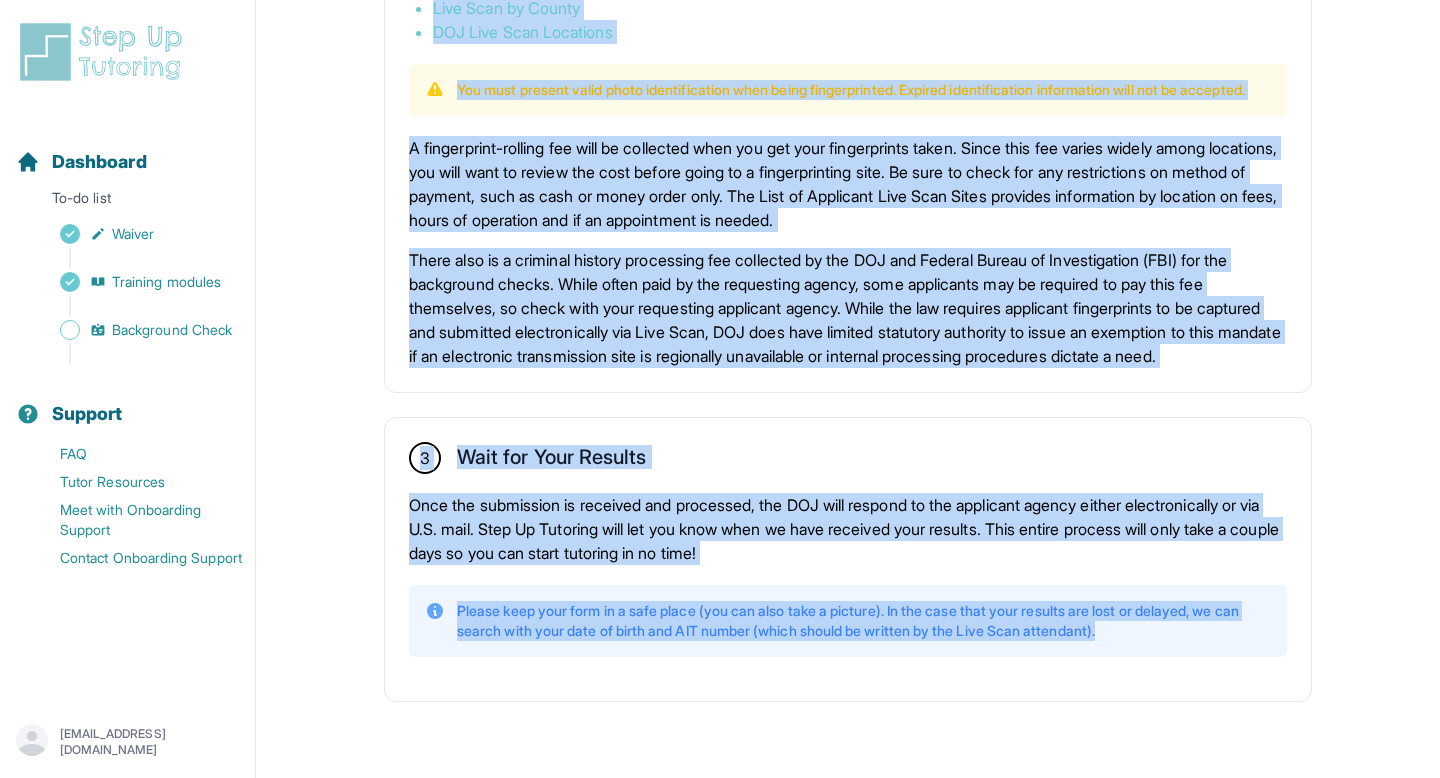 drag, startPoint x: 432, startPoint y: 234, endPoint x: 1227, endPoint y: 640, distance: 892.6707 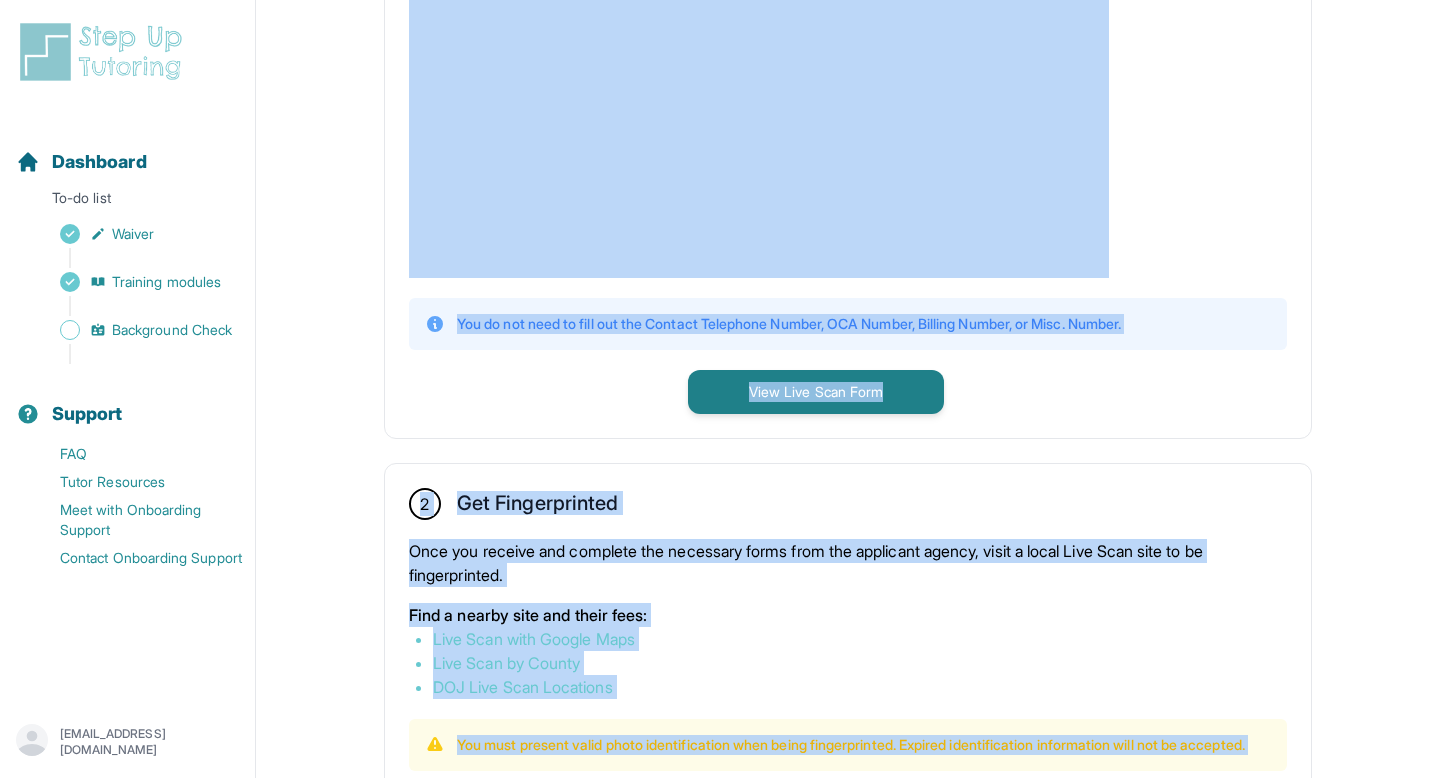 scroll, scrollTop: 564, scrollLeft: 0, axis: vertical 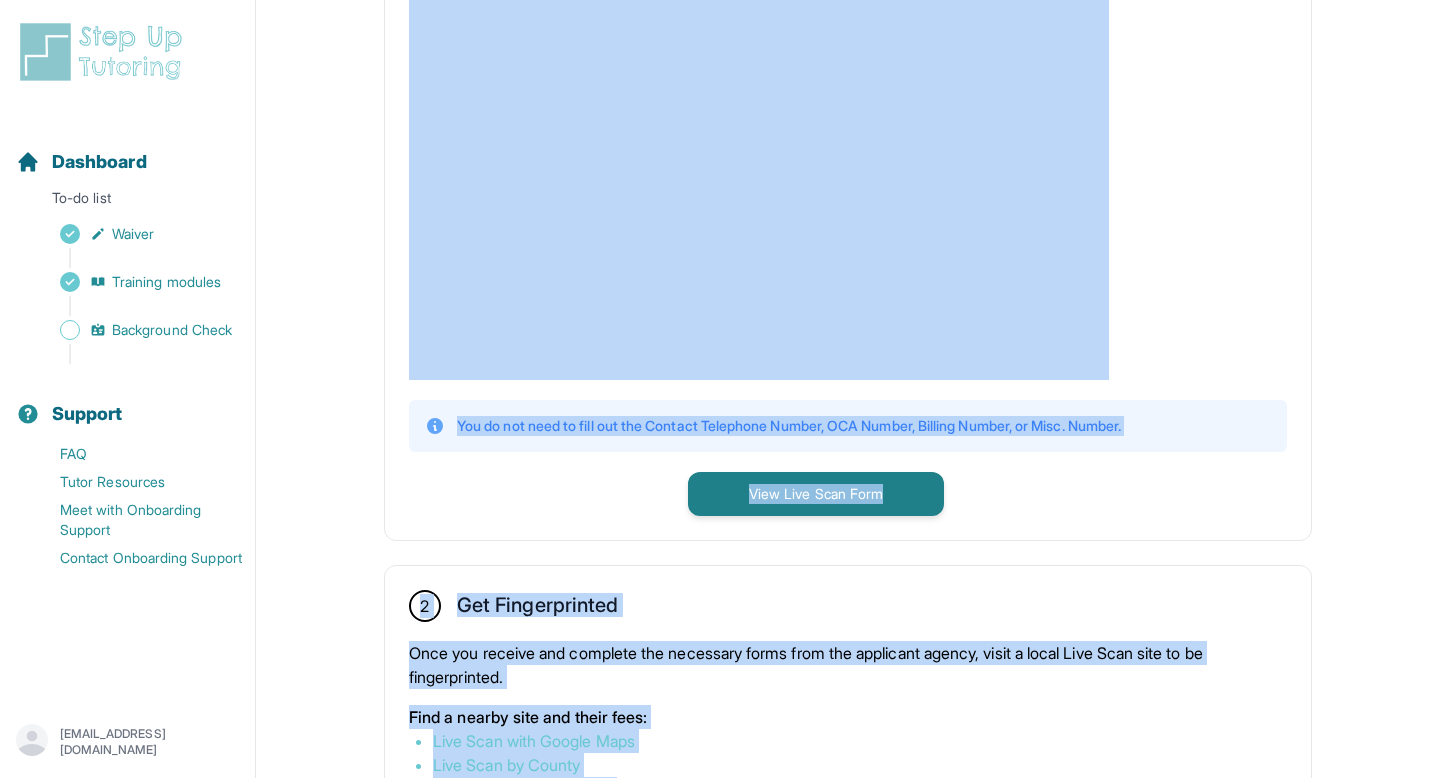 click on "1 Print and Fill Out Form Click on the button below to view the Live Scan form. You may either print or send a completed form to your Live Scan appointment. For more information on filling out the form, please watch the video below! You do not need to fill out the Contact Telephone Number, OCA Number, Billing Number, or Misc. Number. View Live Scan Form" at bounding box center (848, 171) 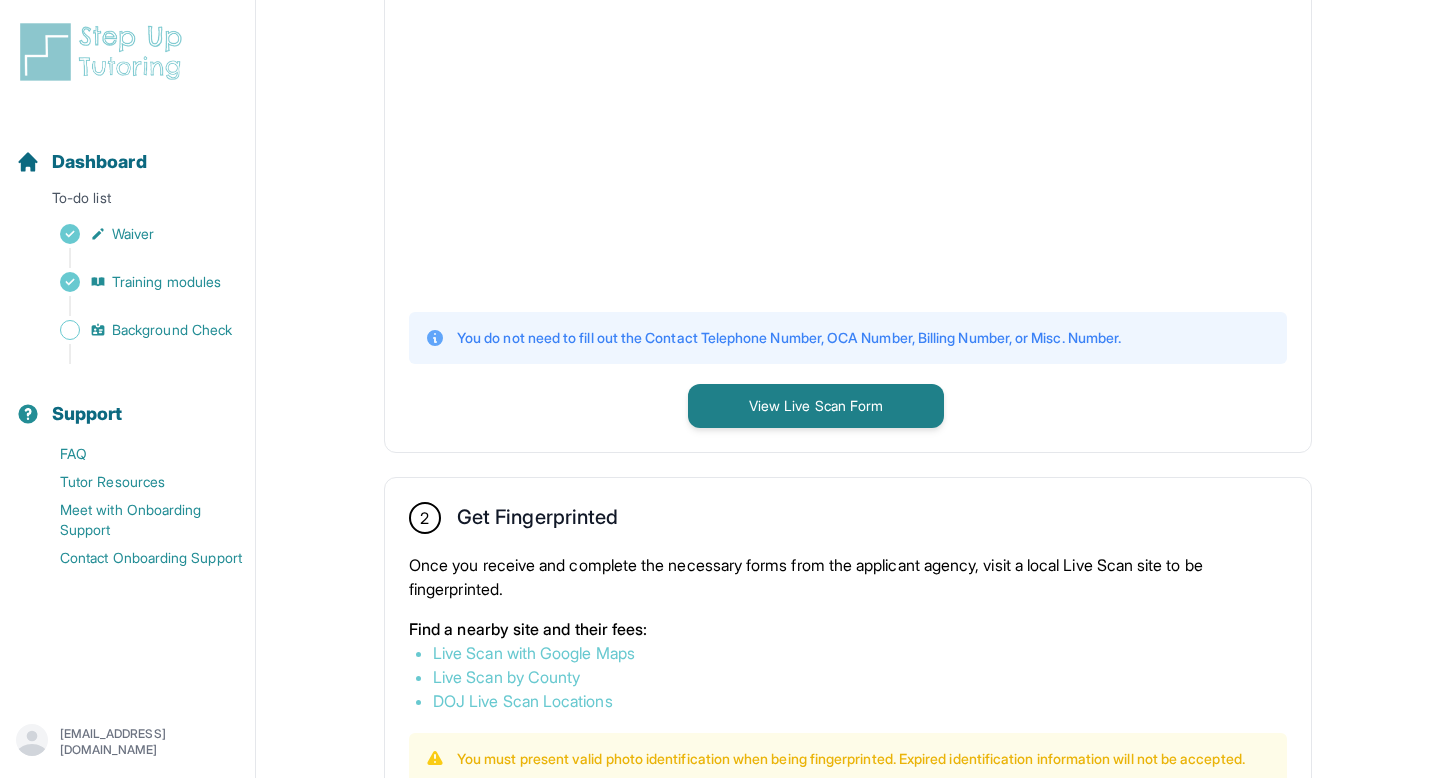 scroll, scrollTop: 667, scrollLeft: 0, axis: vertical 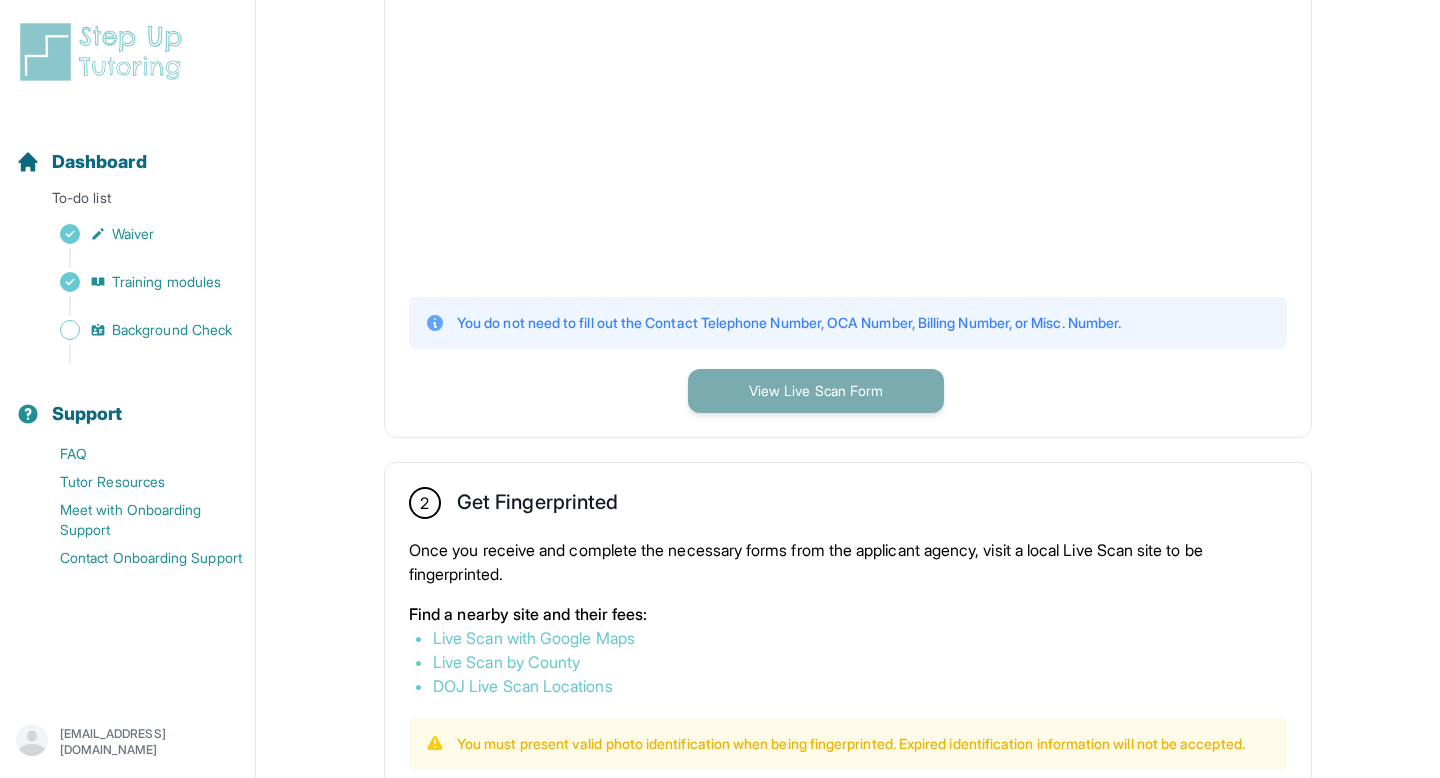 click on "View Live Scan Form" at bounding box center [816, 391] 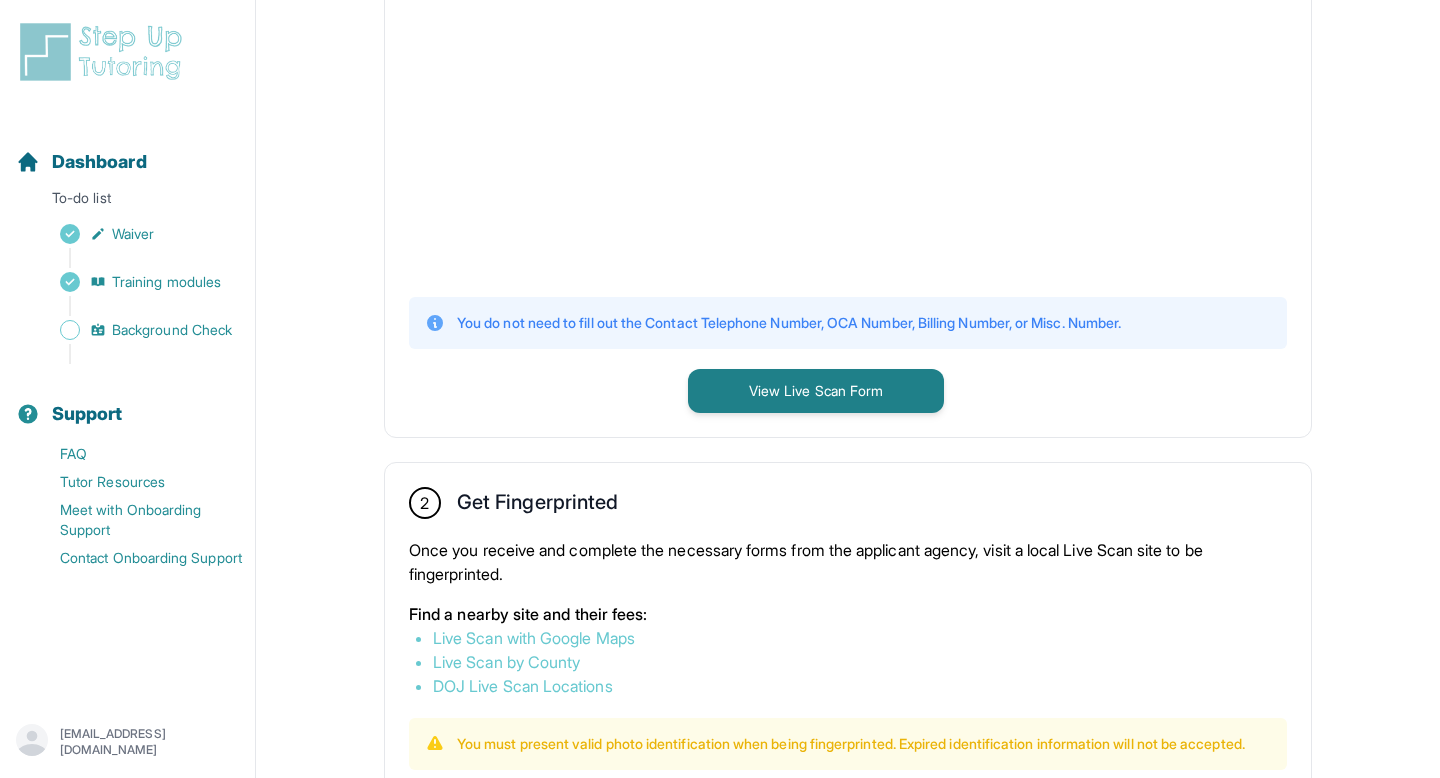 type 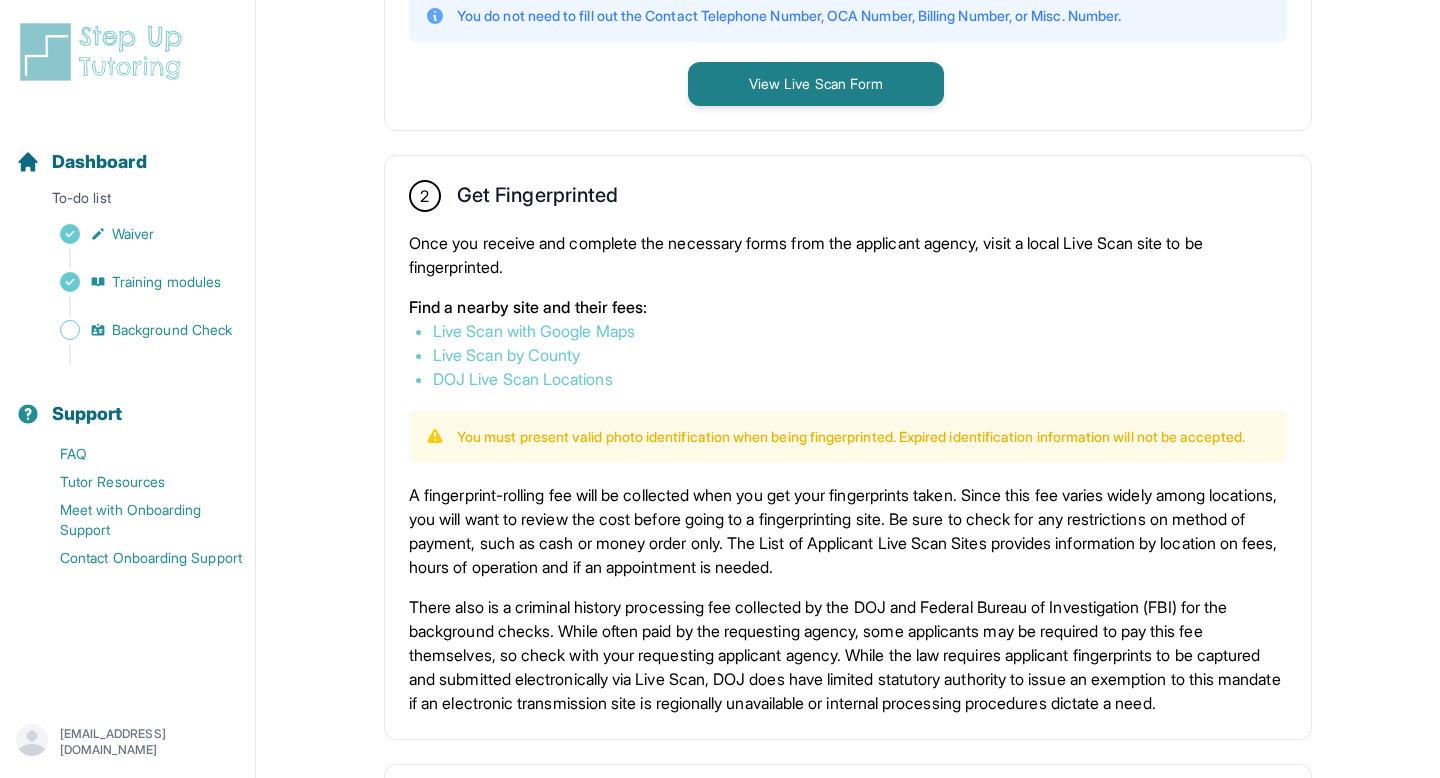 scroll, scrollTop: 980, scrollLeft: 0, axis: vertical 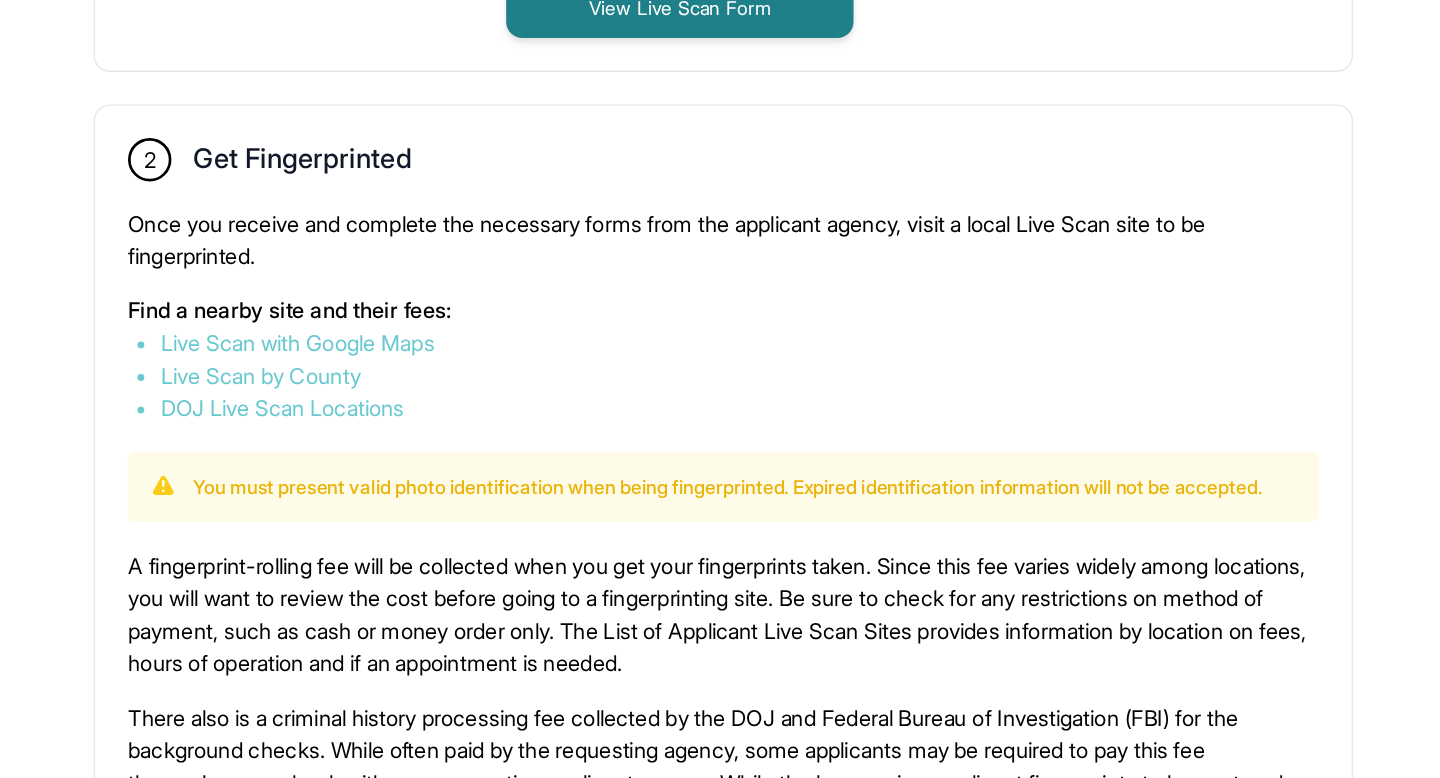 click on "Live Scan with Google Maps" at bounding box center (534, 325) 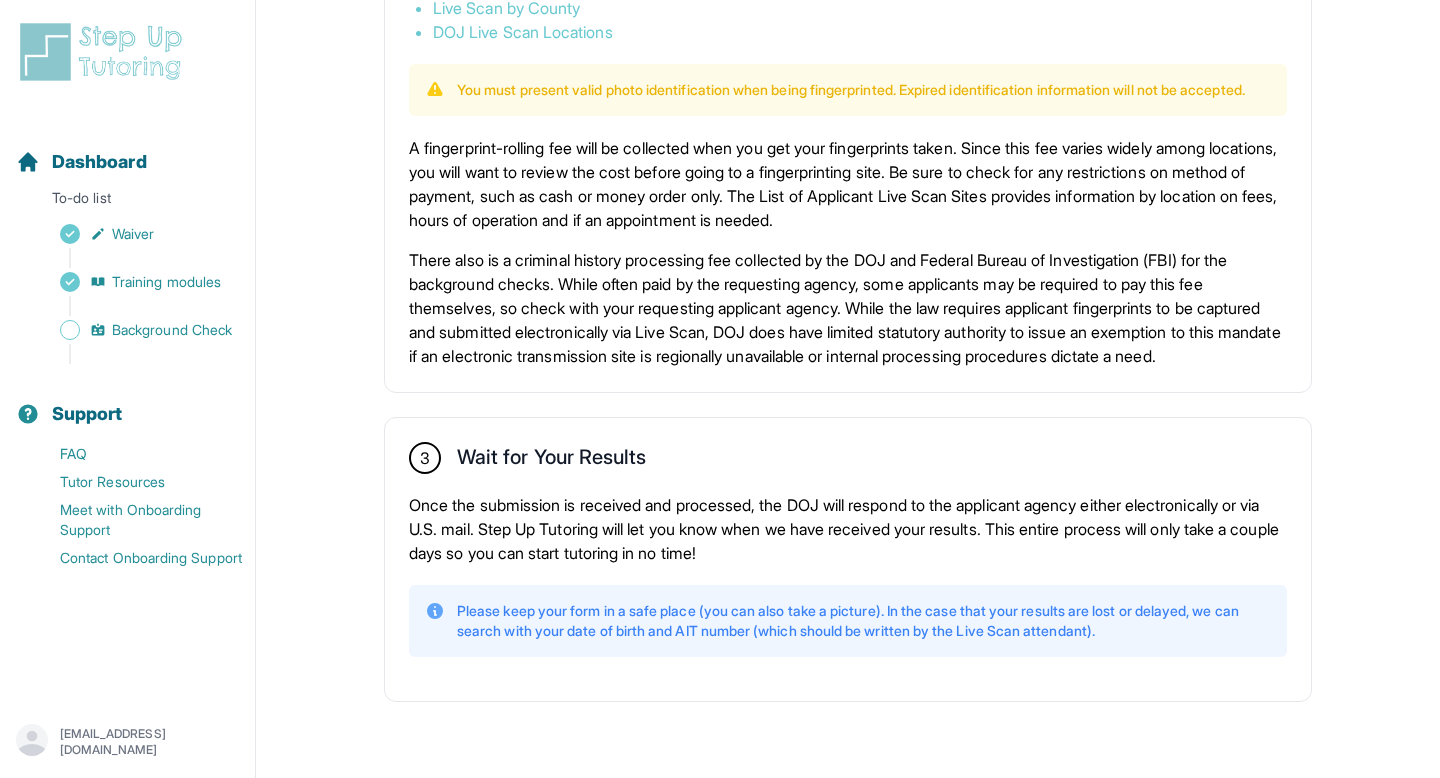 scroll, scrollTop: 1363, scrollLeft: 0, axis: vertical 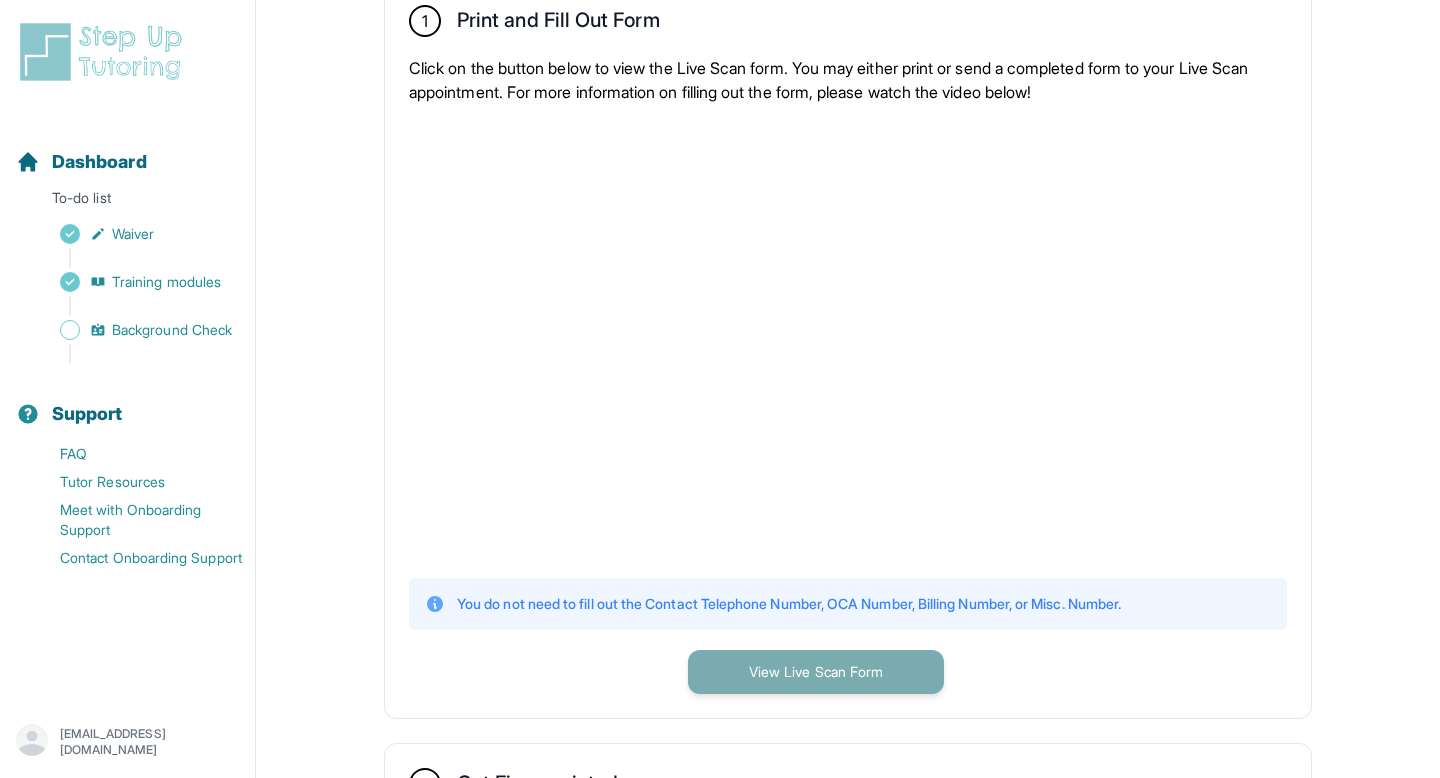 click on "View Live Scan Form" at bounding box center [816, 672] 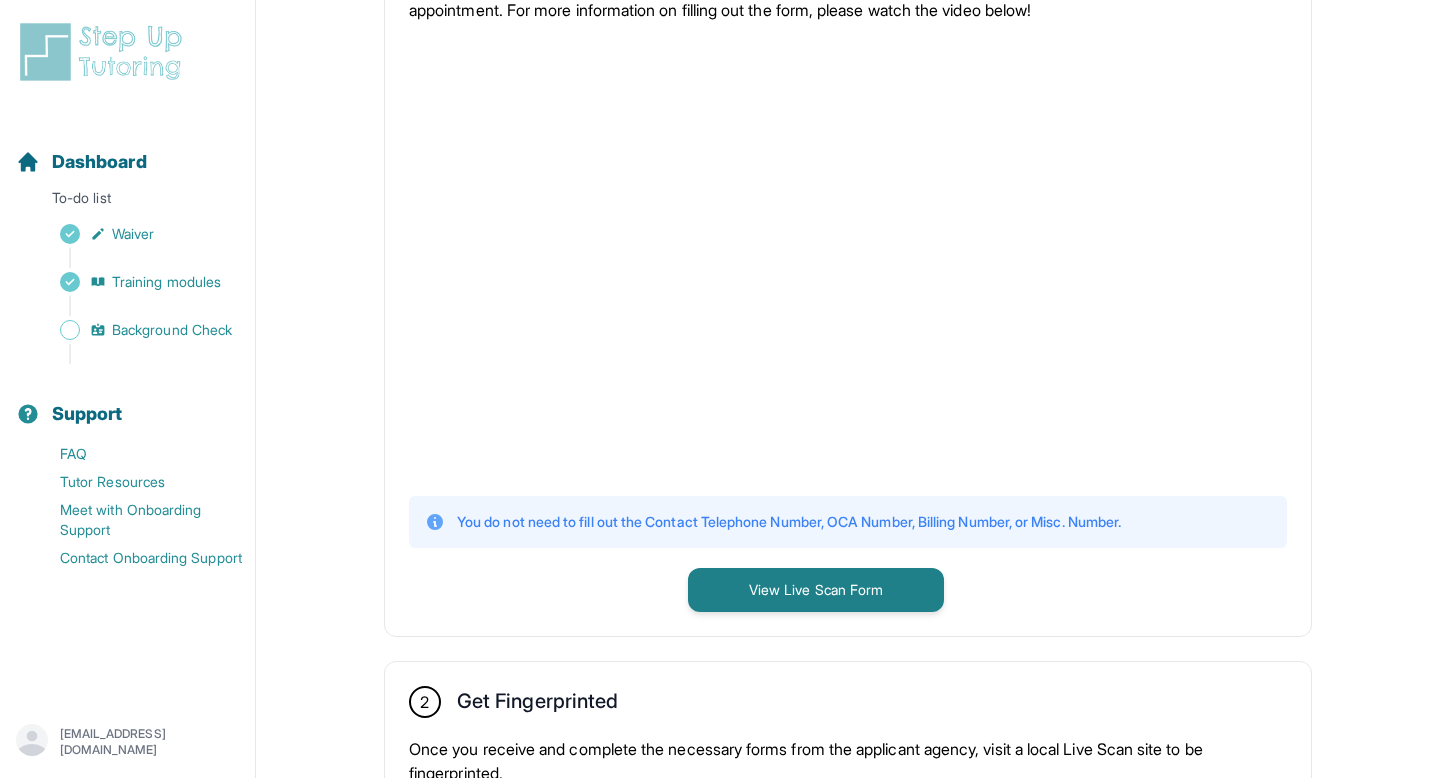 scroll, scrollTop: 825, scrollLeft: 0, axis: vertical 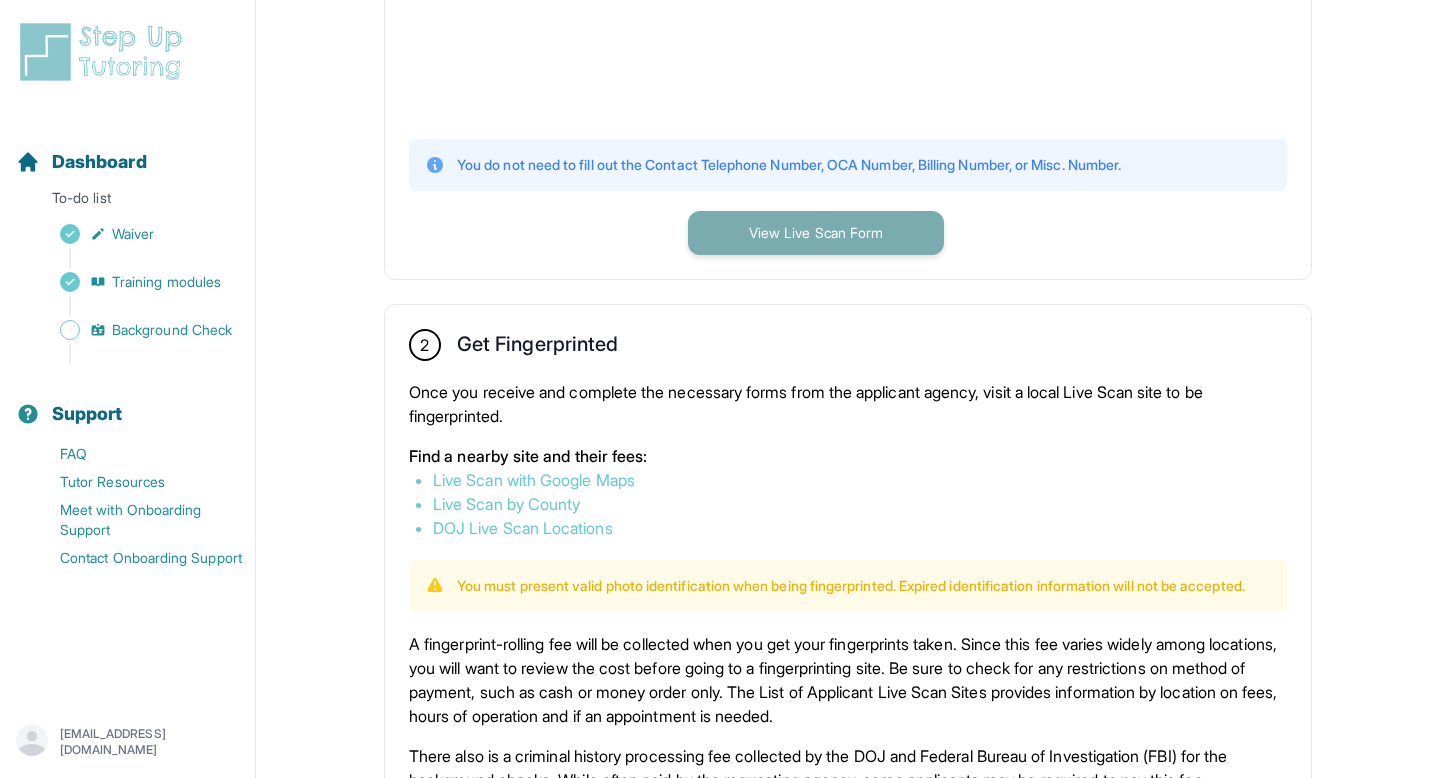 click on "View Live Scan Form" at bounding box center (816, 233) 